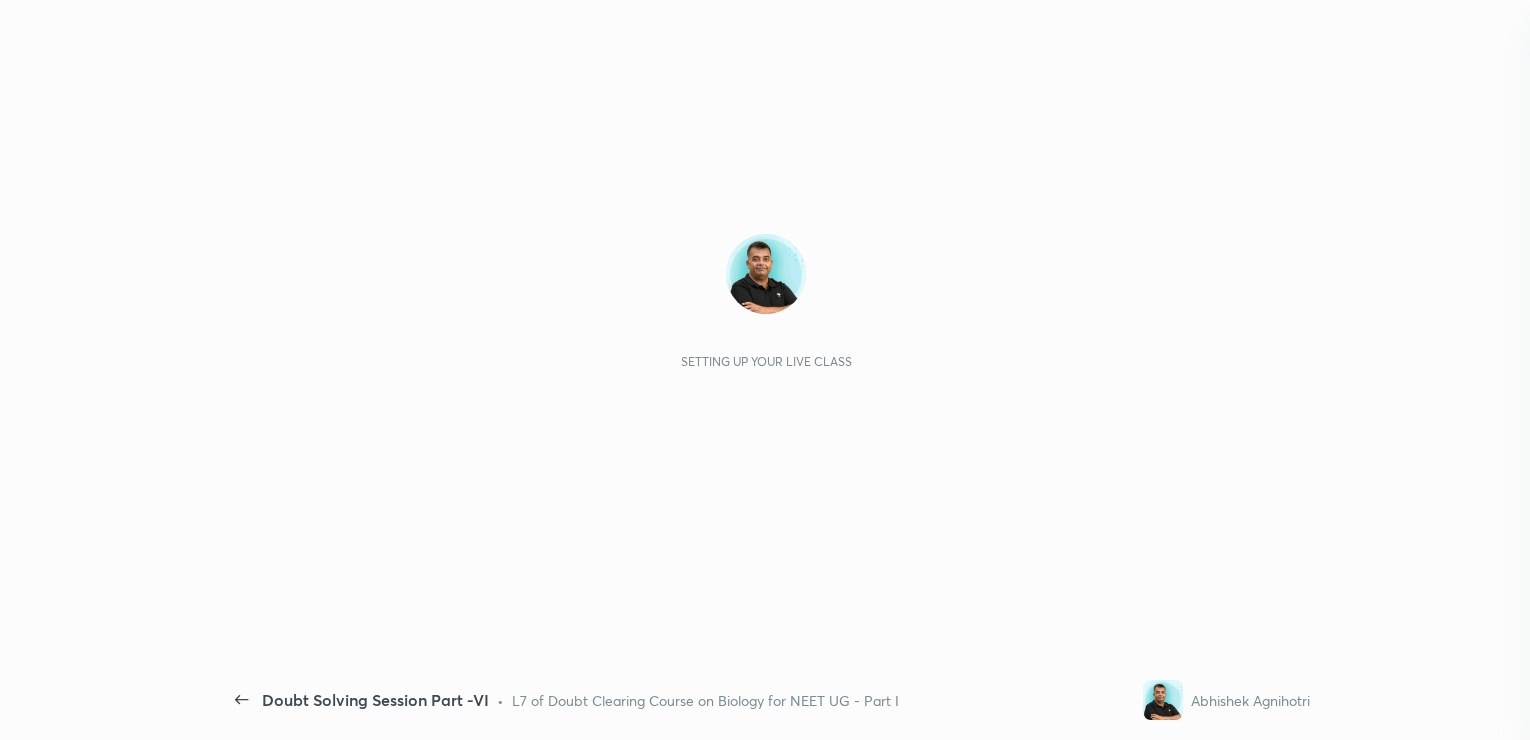 scroll, scrollTop: 0, scrollLeft: 0, axis: both 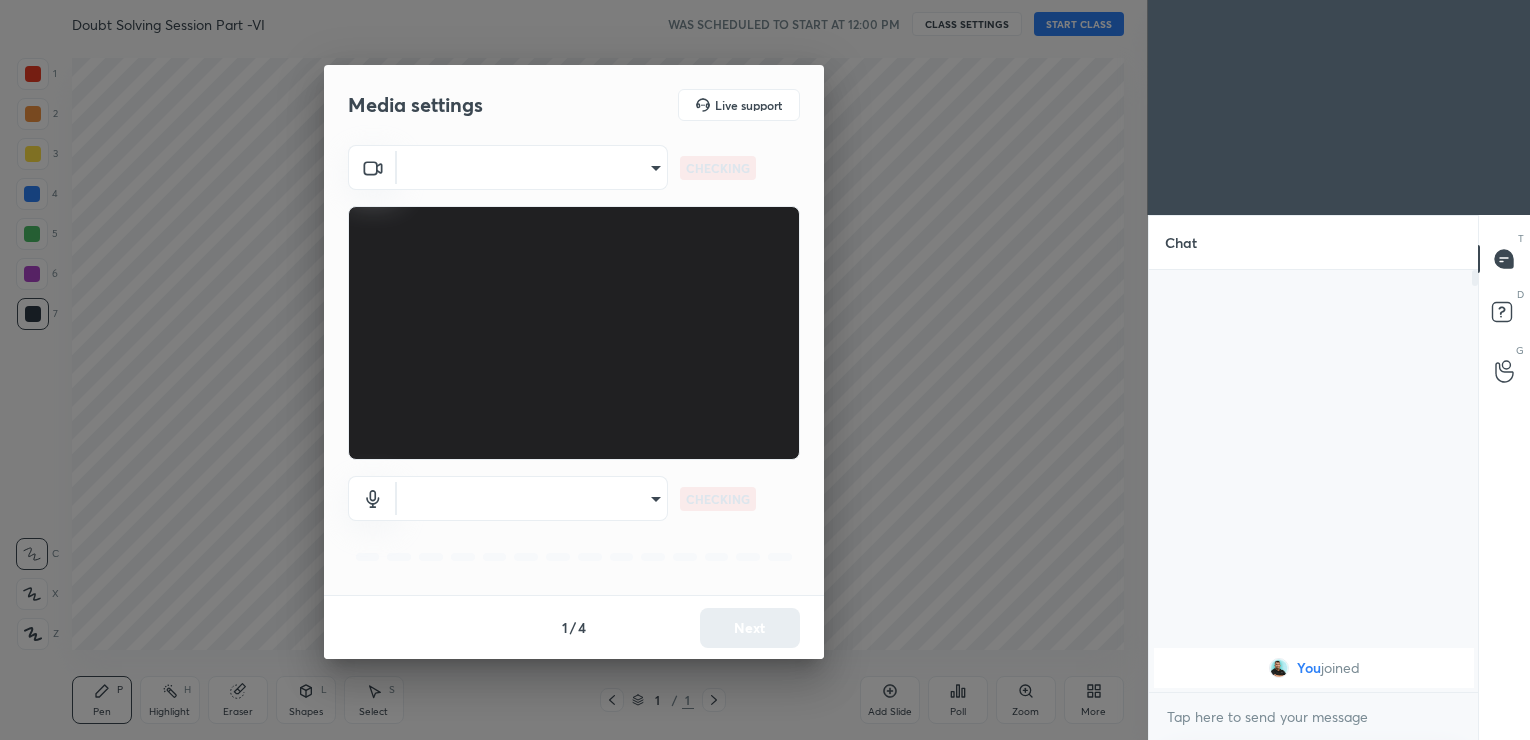 type on "afb697f2f38e65ba1a9e9b287ae1f96e4d3bd14525ad26359186cbfdf4fb82b9" 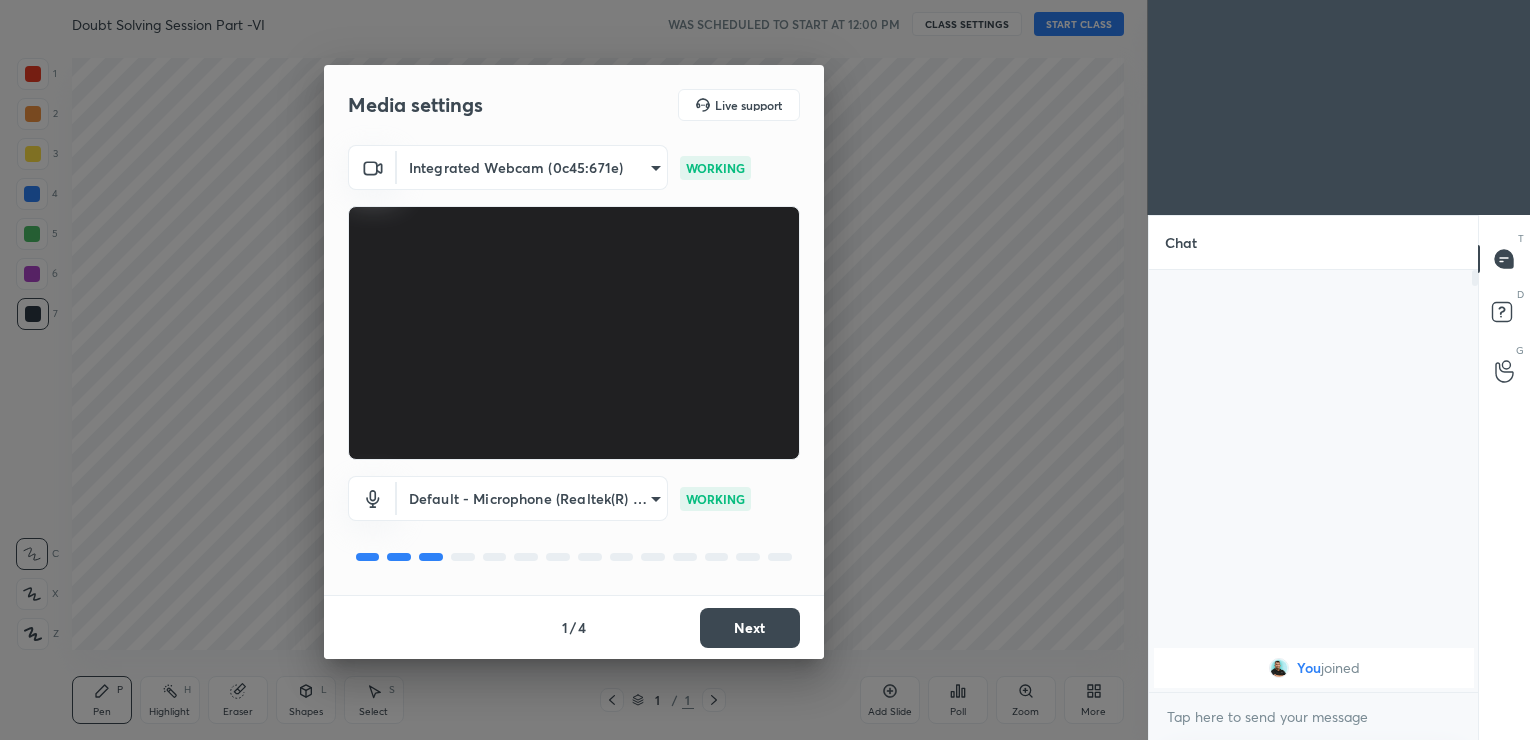 click on "Next" at bounding box center [750, 628] 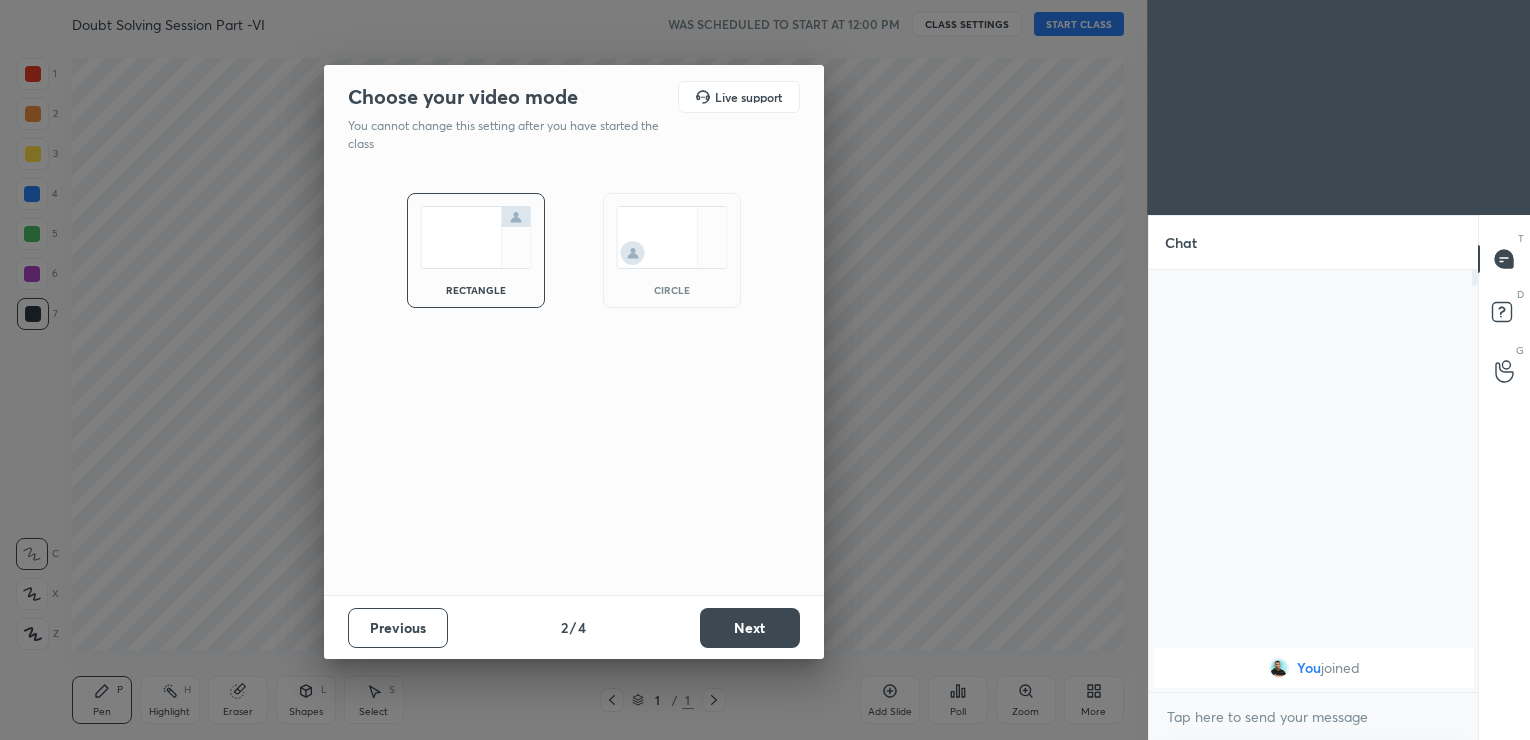 click on "Next" at bounding box center (750, 628) 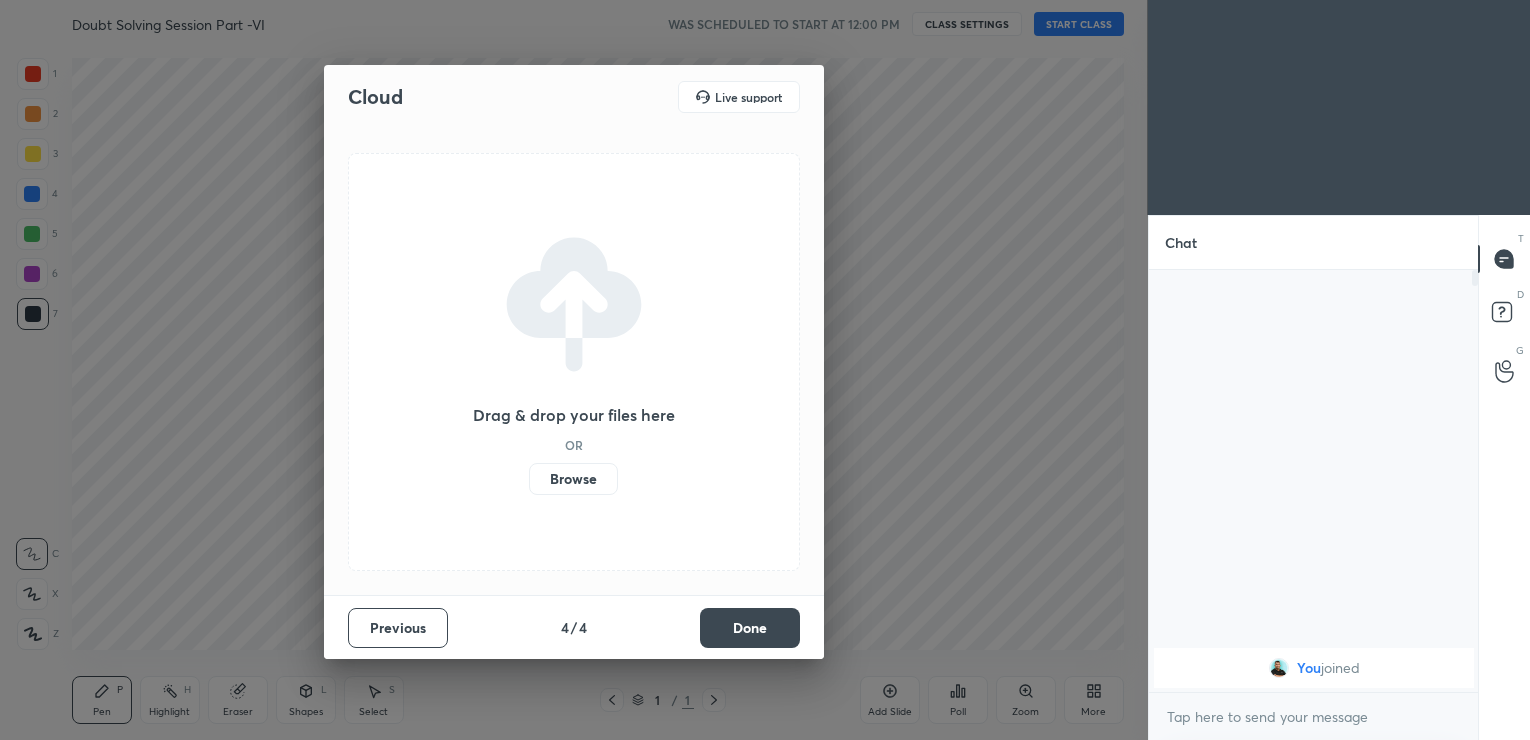 click on "Done" at bounding box center [750, 628] 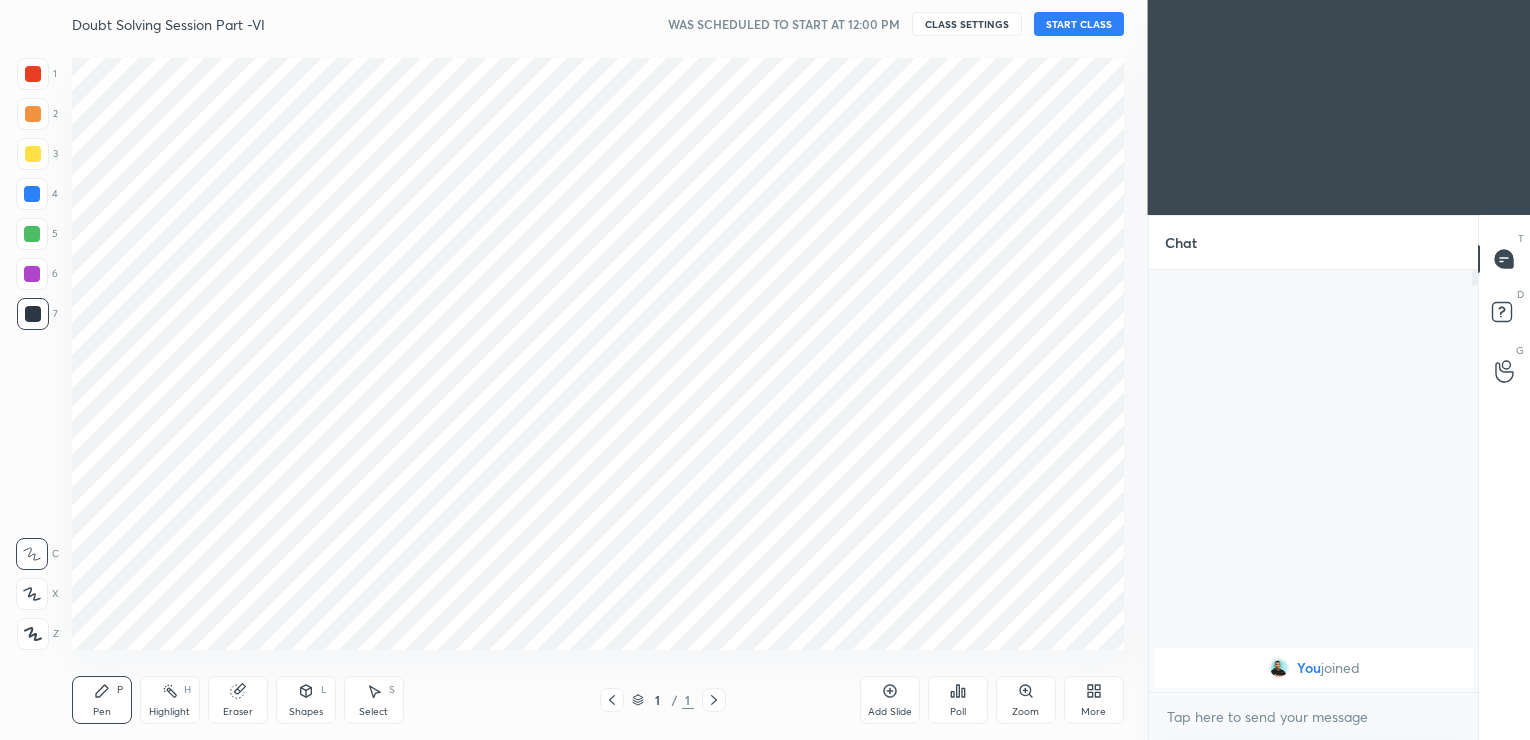 click on "Cloud Live support Drag & drop your files here OR Browse Previous 4 / 4 Done" at bounding box center [574, 370] 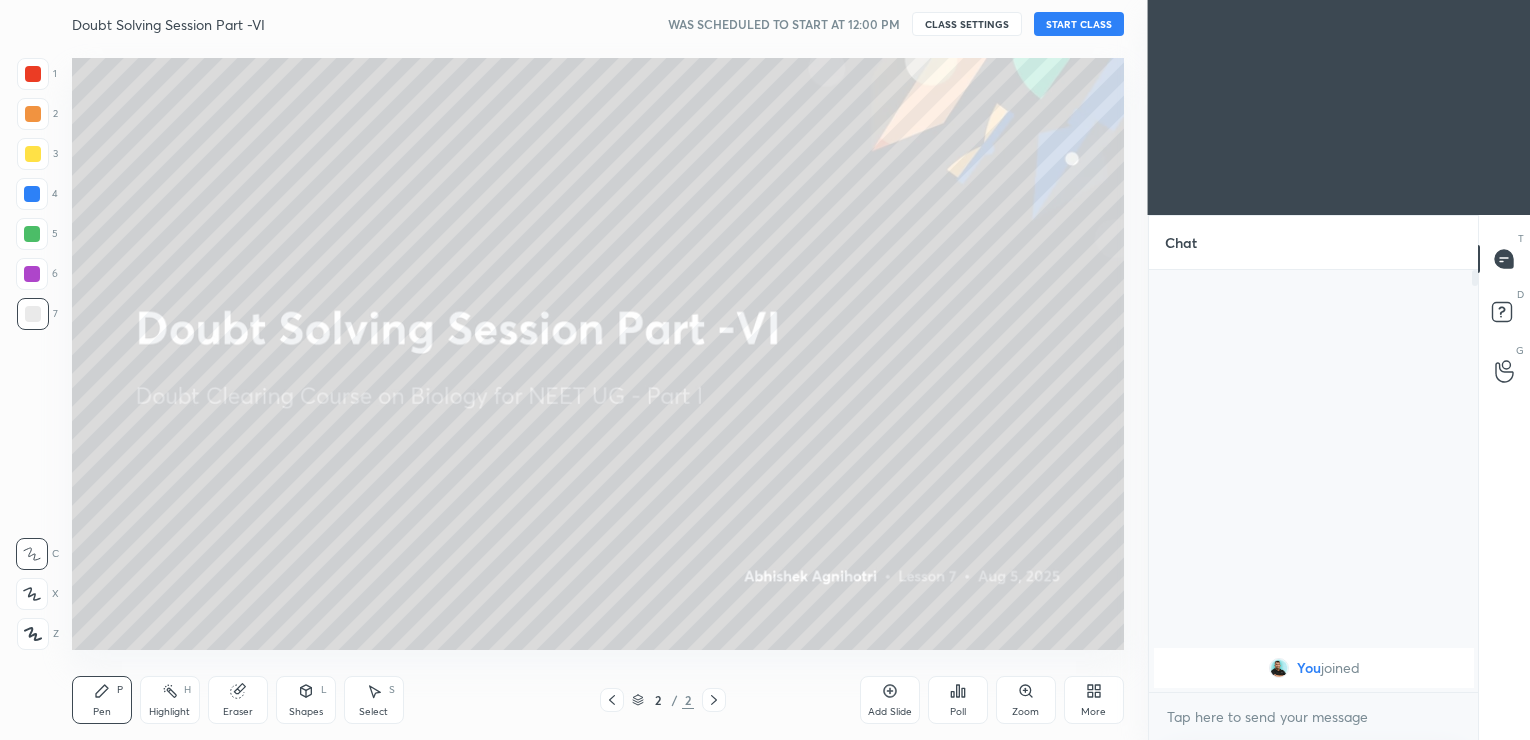 click on "START CLASS" at bounding box center (1079, 24) 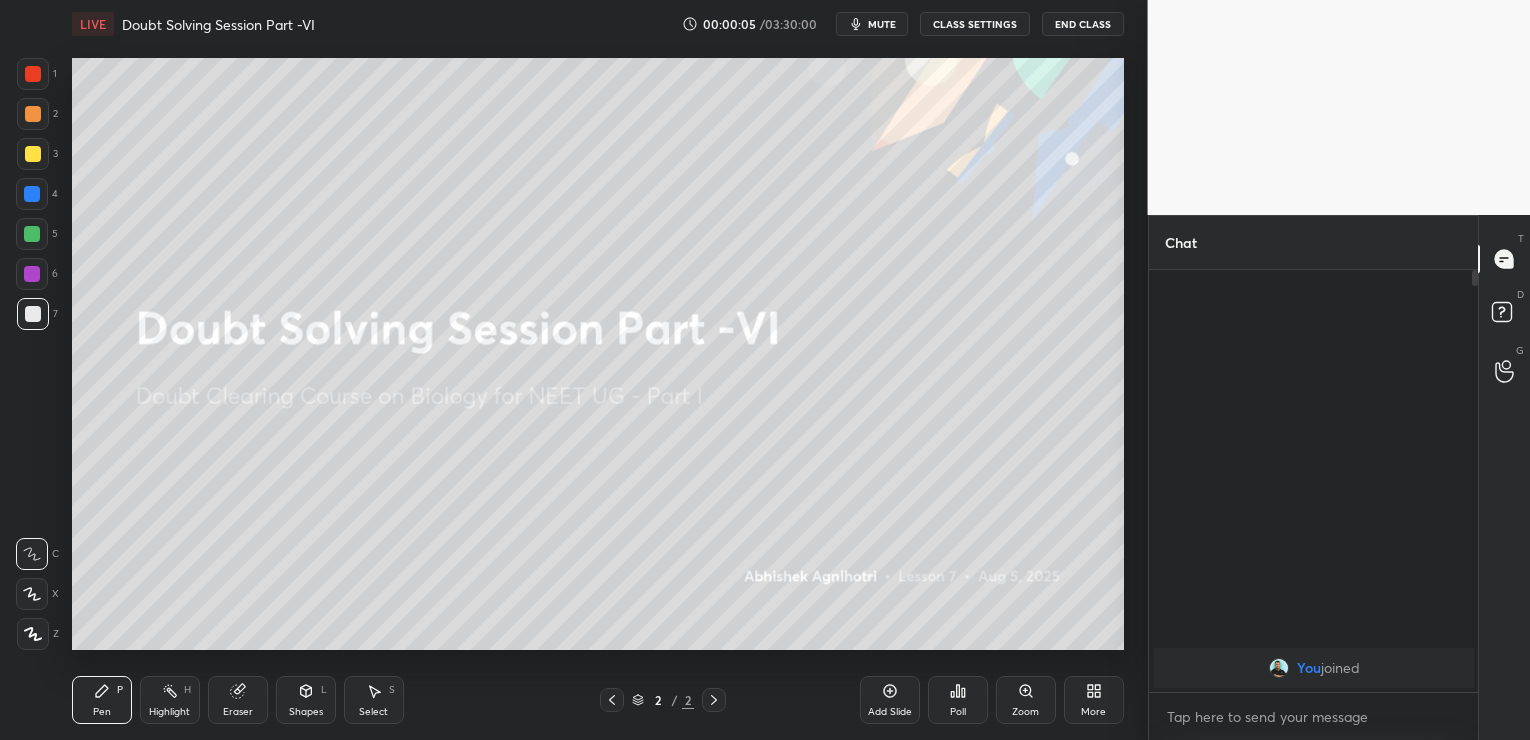click on "Add Slide" at bounding box center [890, 700] 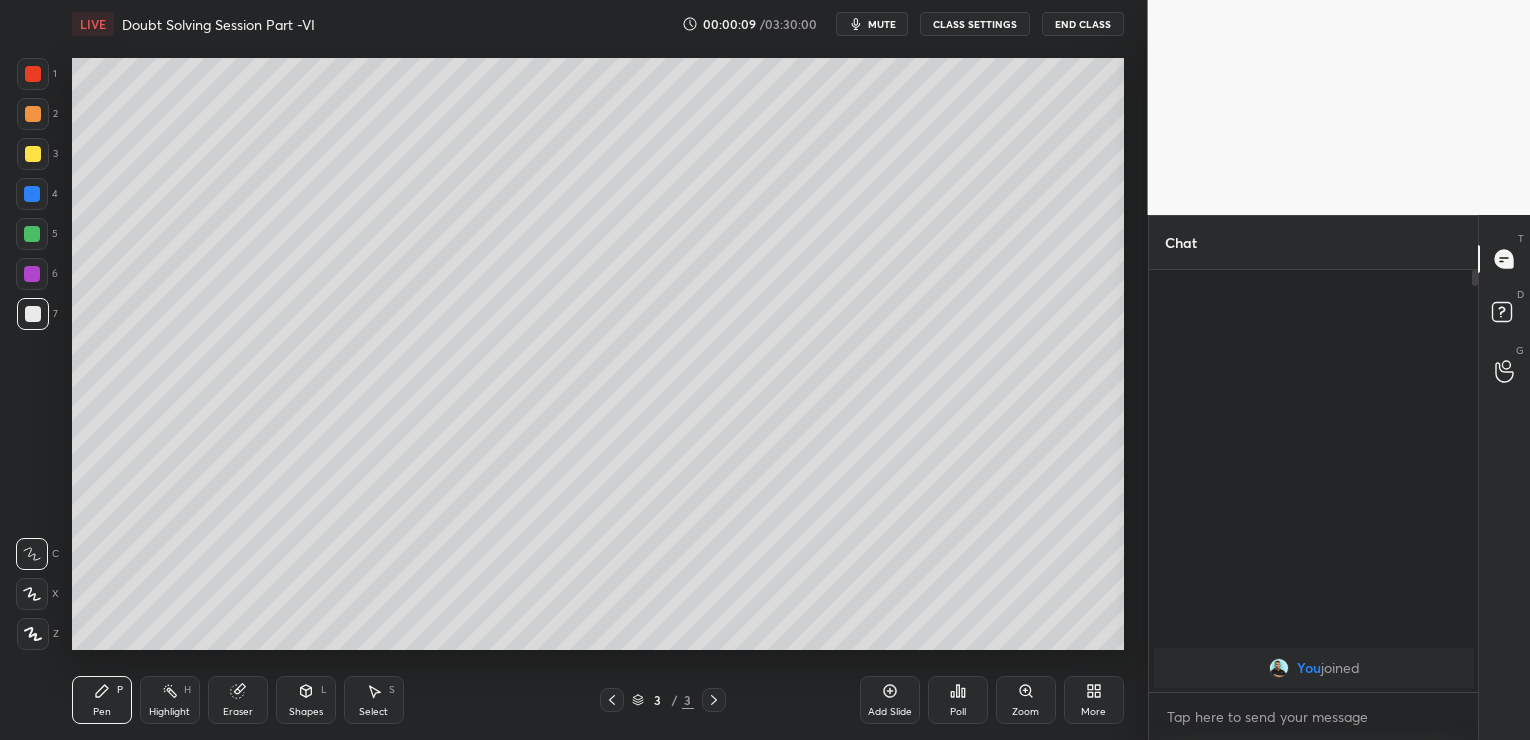 click on "End Class" at bounding box center [1083, 24] 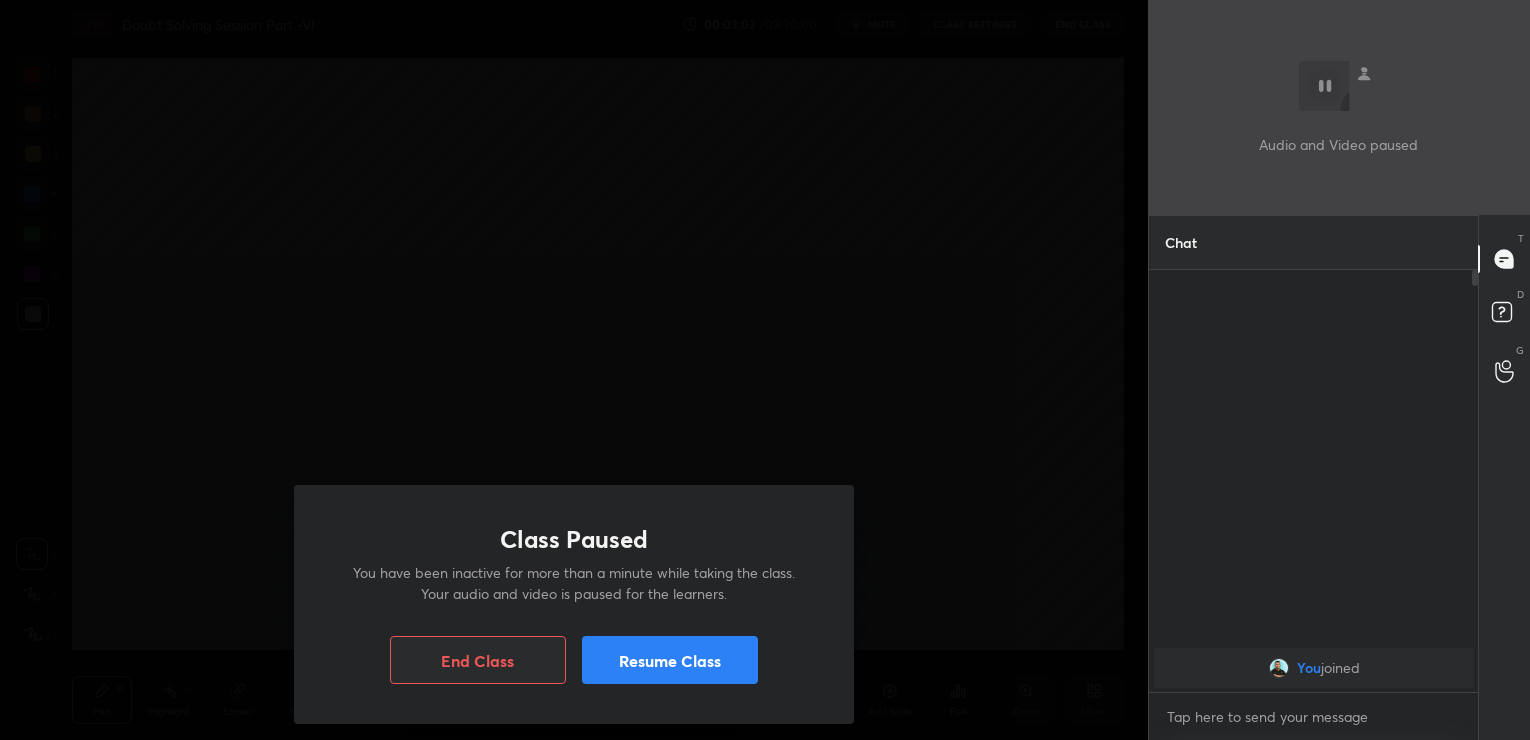 click on "Resume Class" at bounding box center [670, 660] 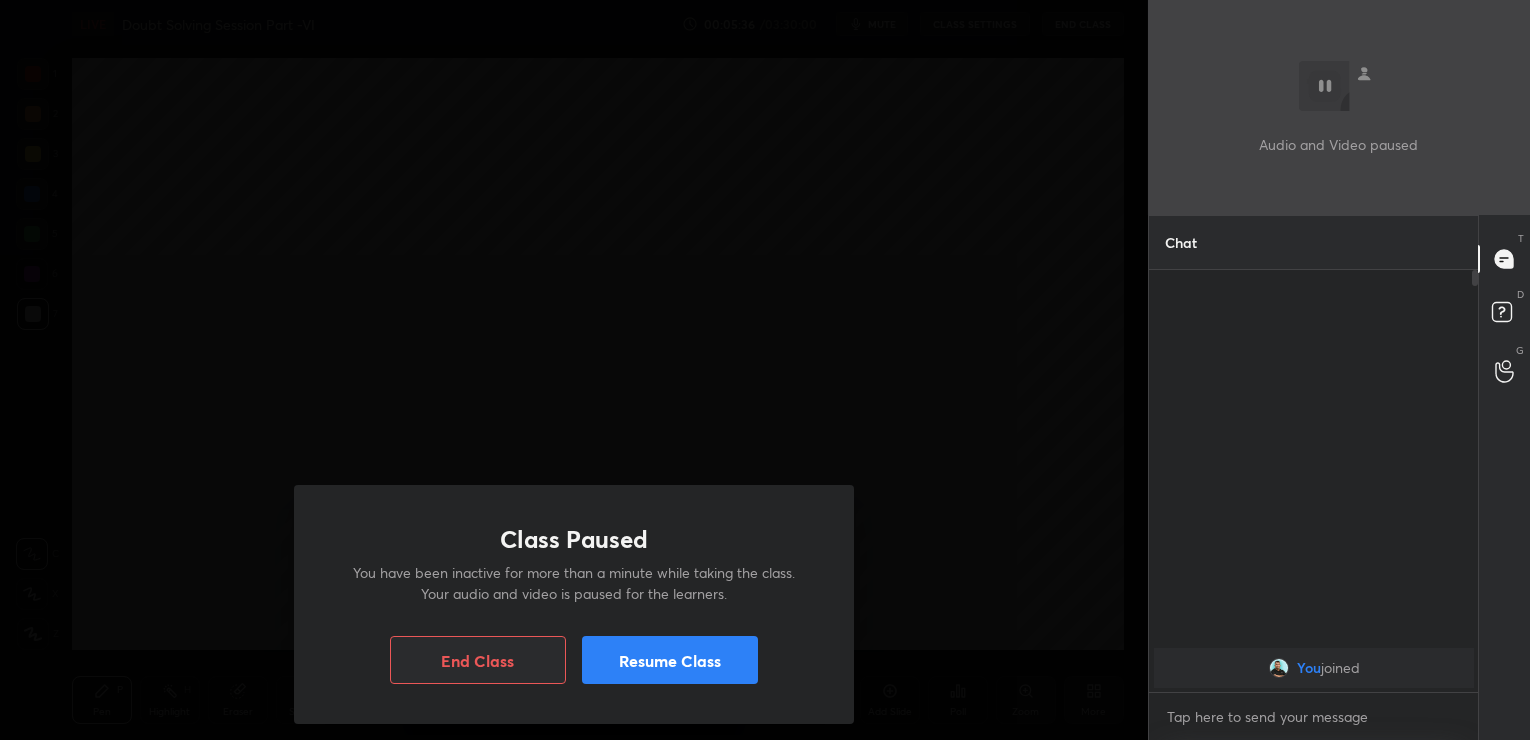click on "Resume Class" at bounding box center [670, 660] 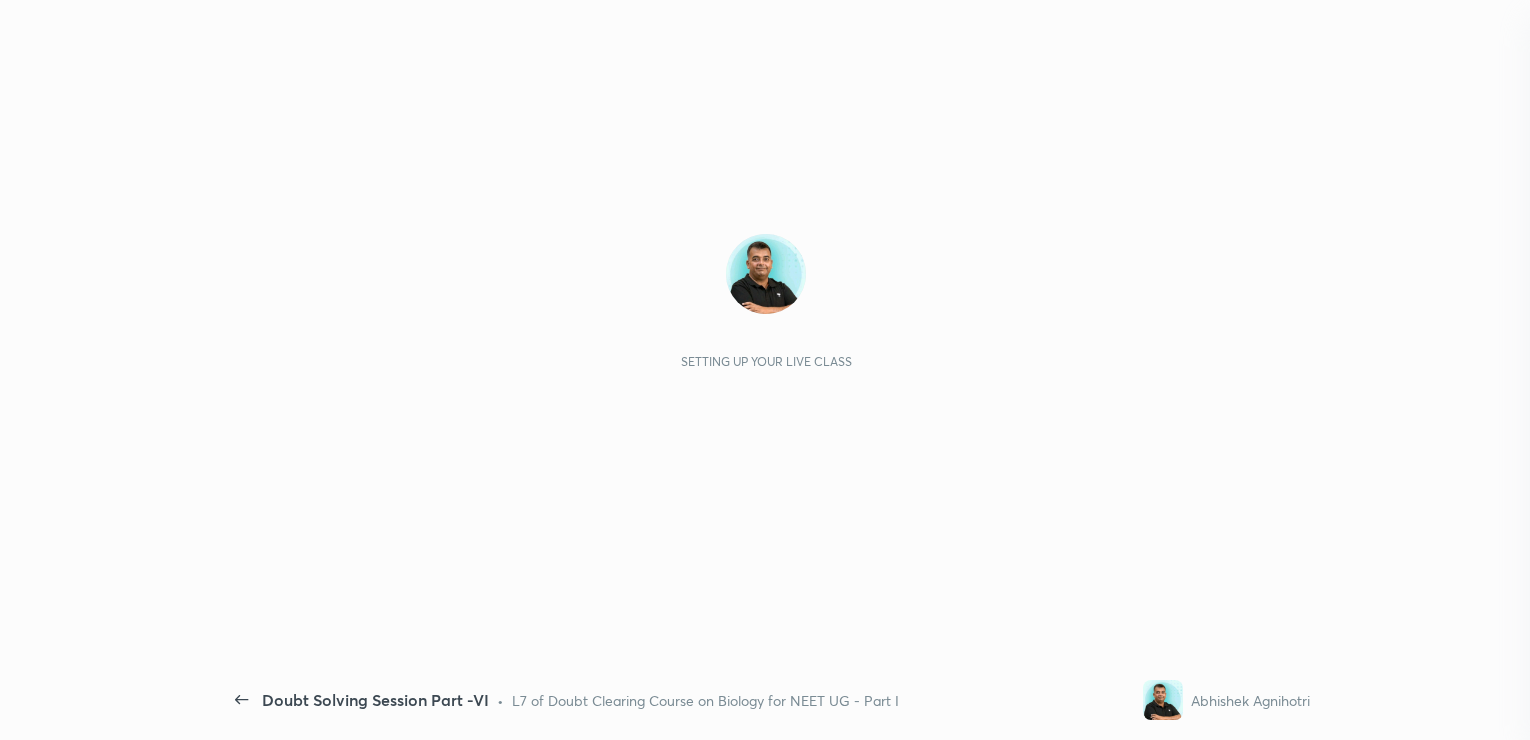 scroll, scrollTop: 0, scrollLeft: 0, axis: both 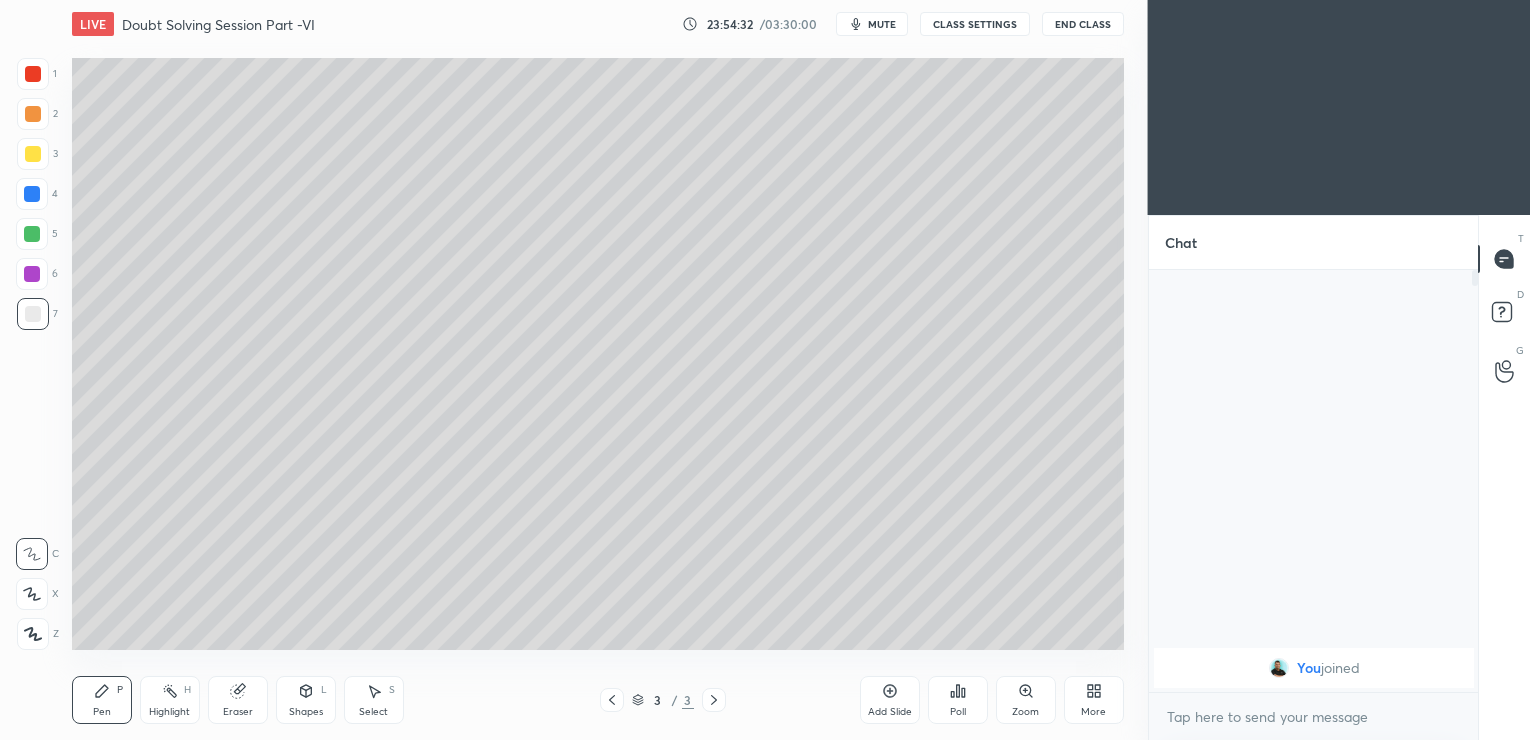 click on "mute" at bounding box center [882, 24] 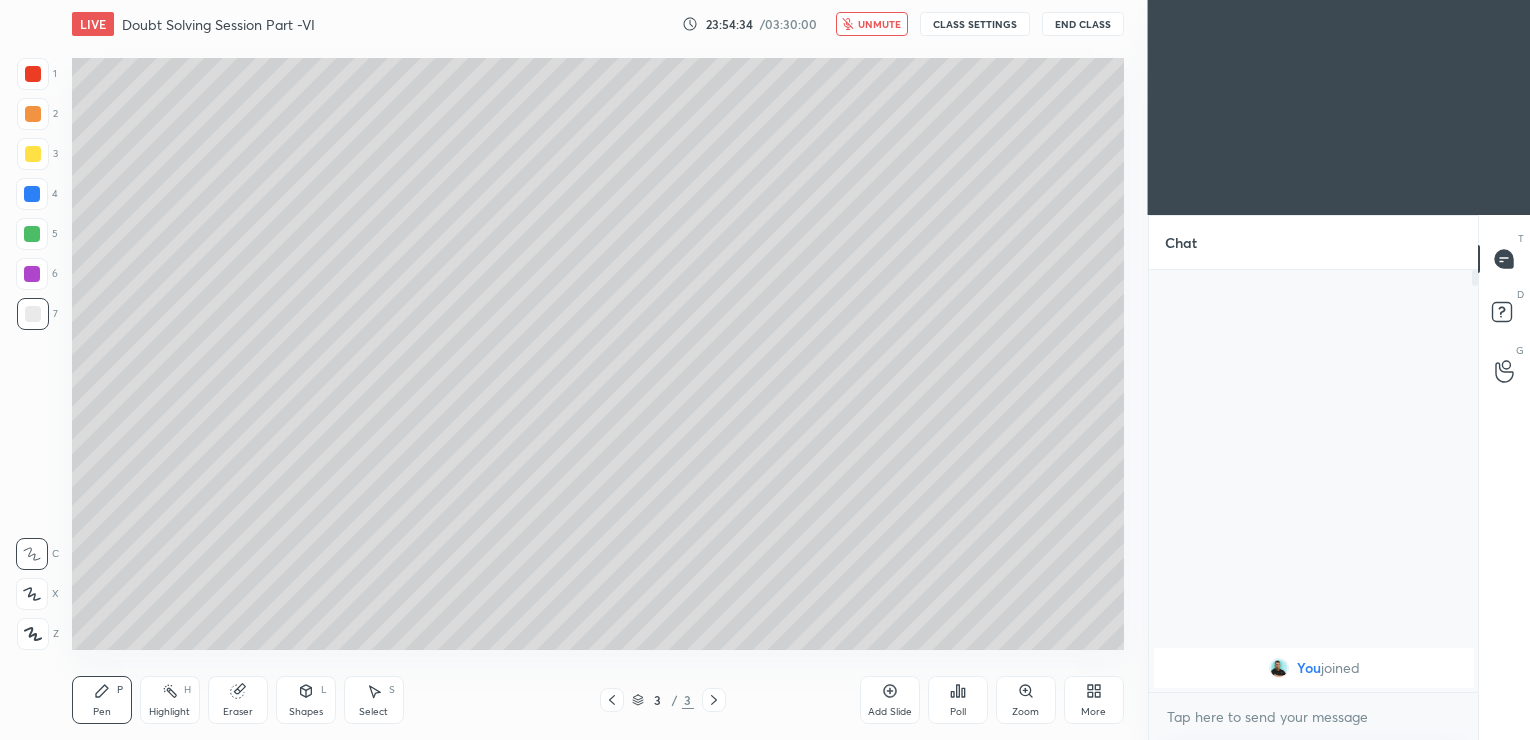 click on "End Class" at bounding box center (1083, 24) 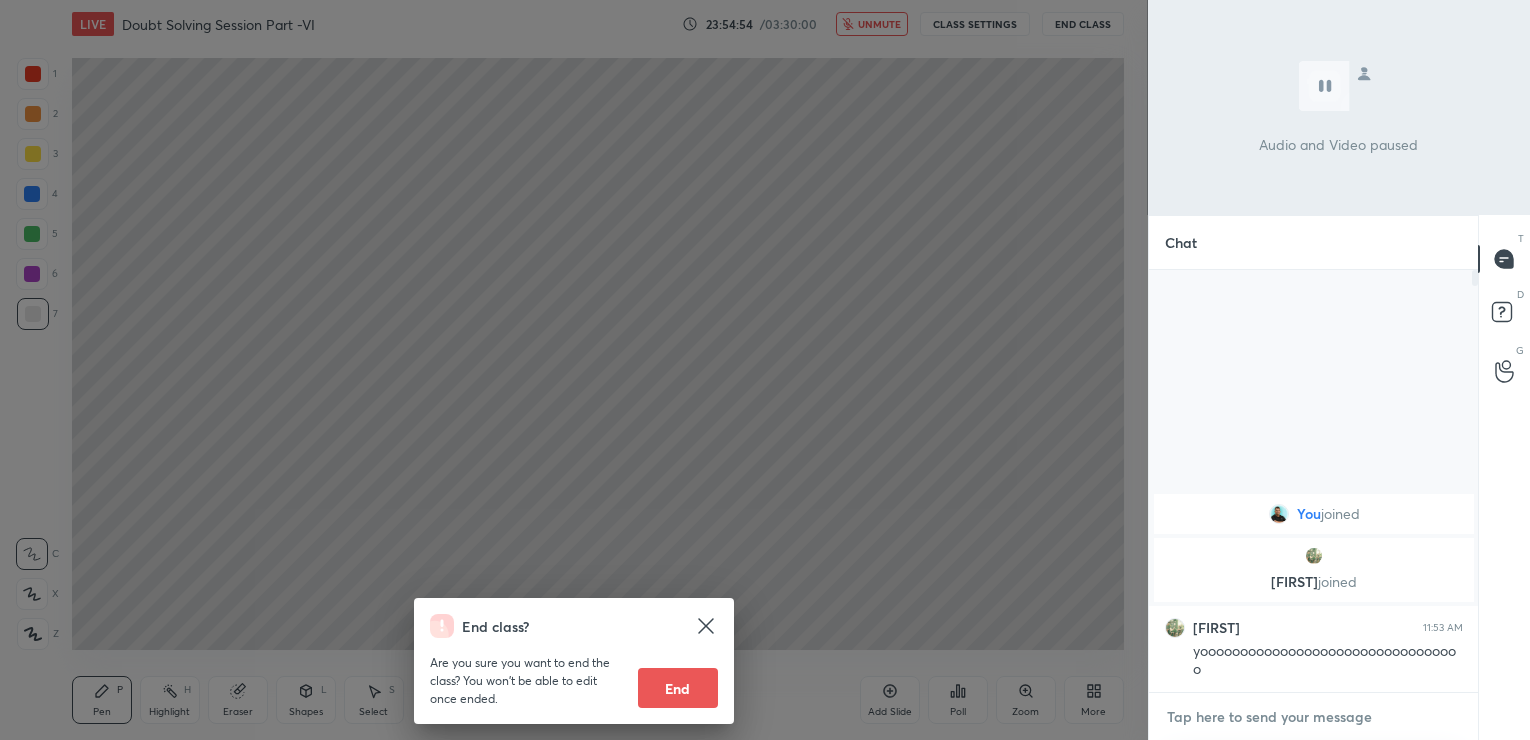 click at bounding box center [1314, 717] 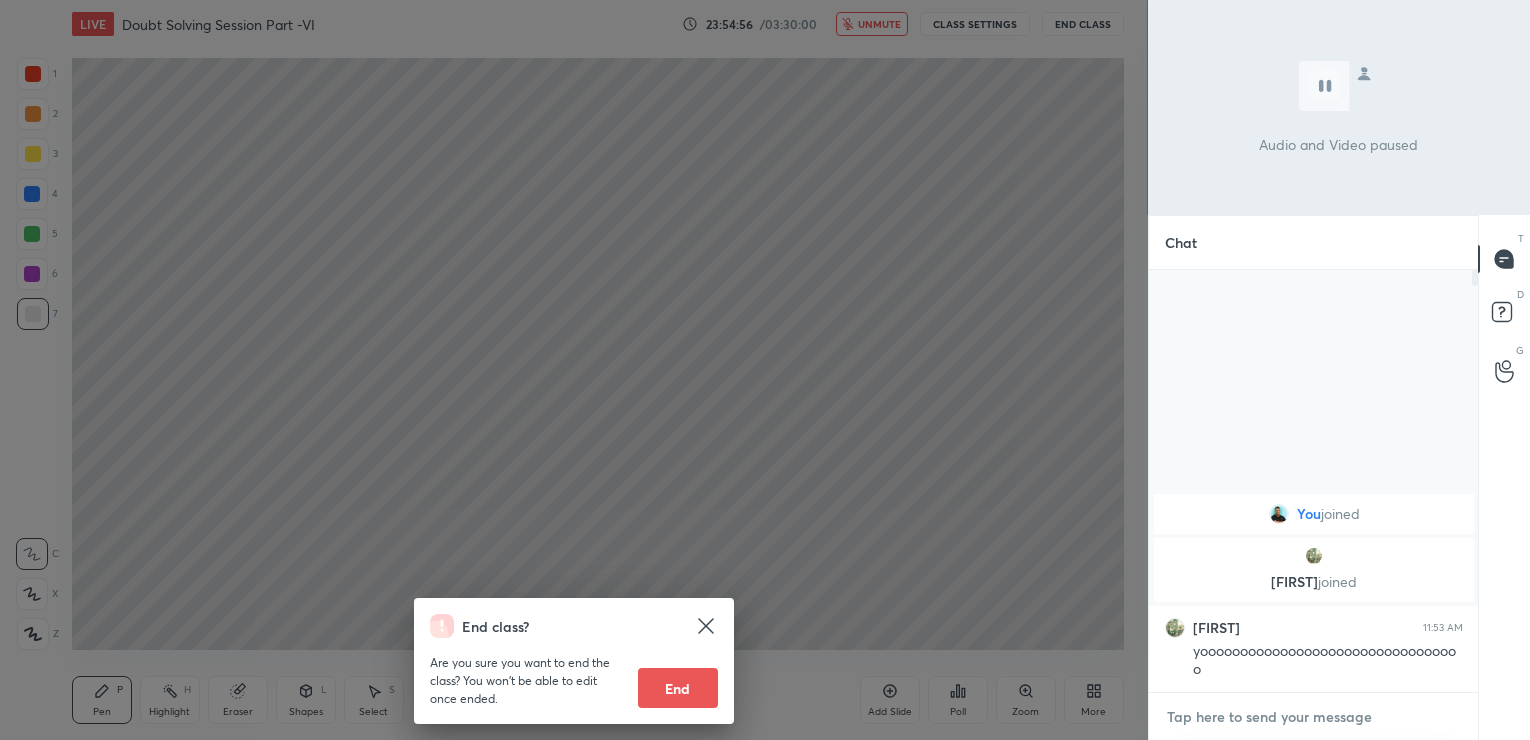 type on "y" 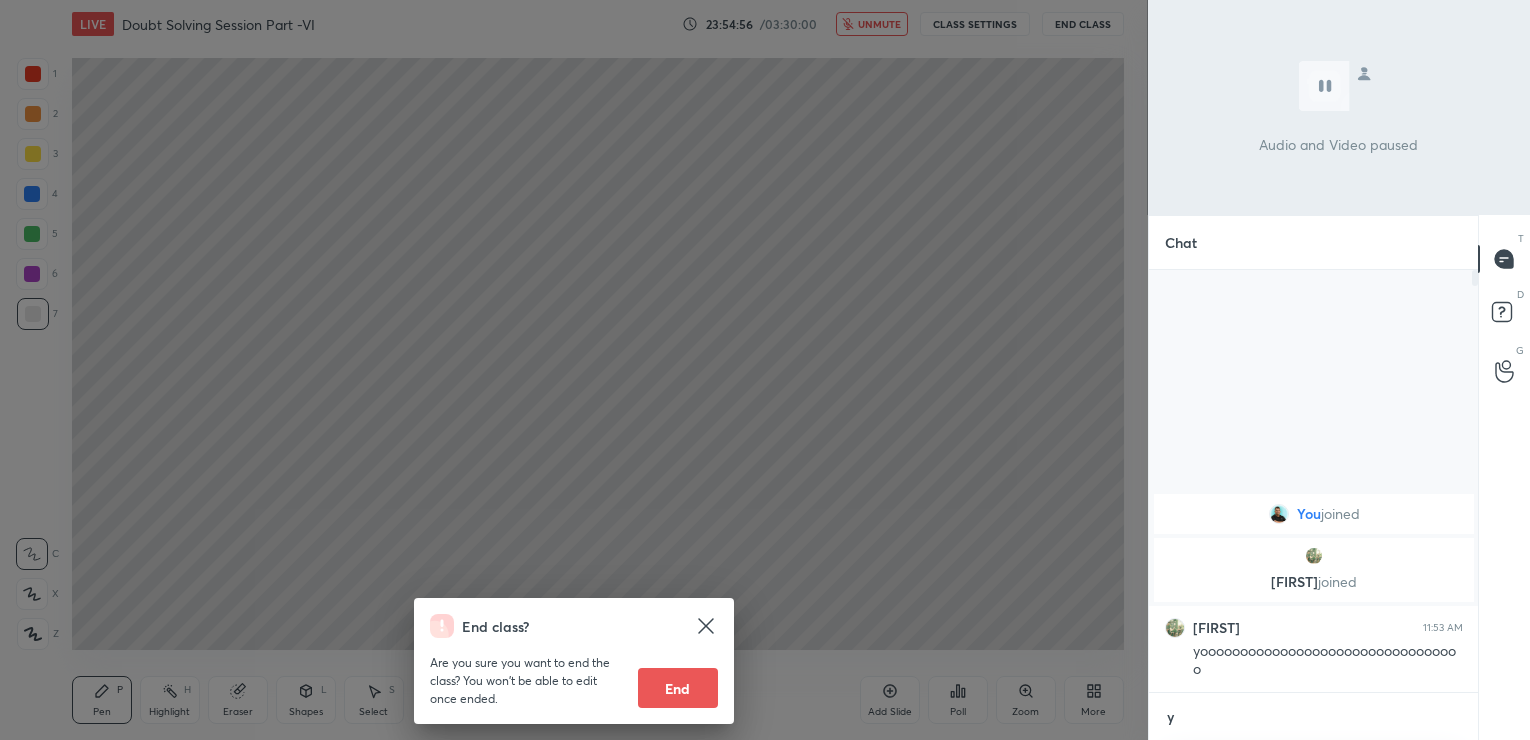 type on "x" 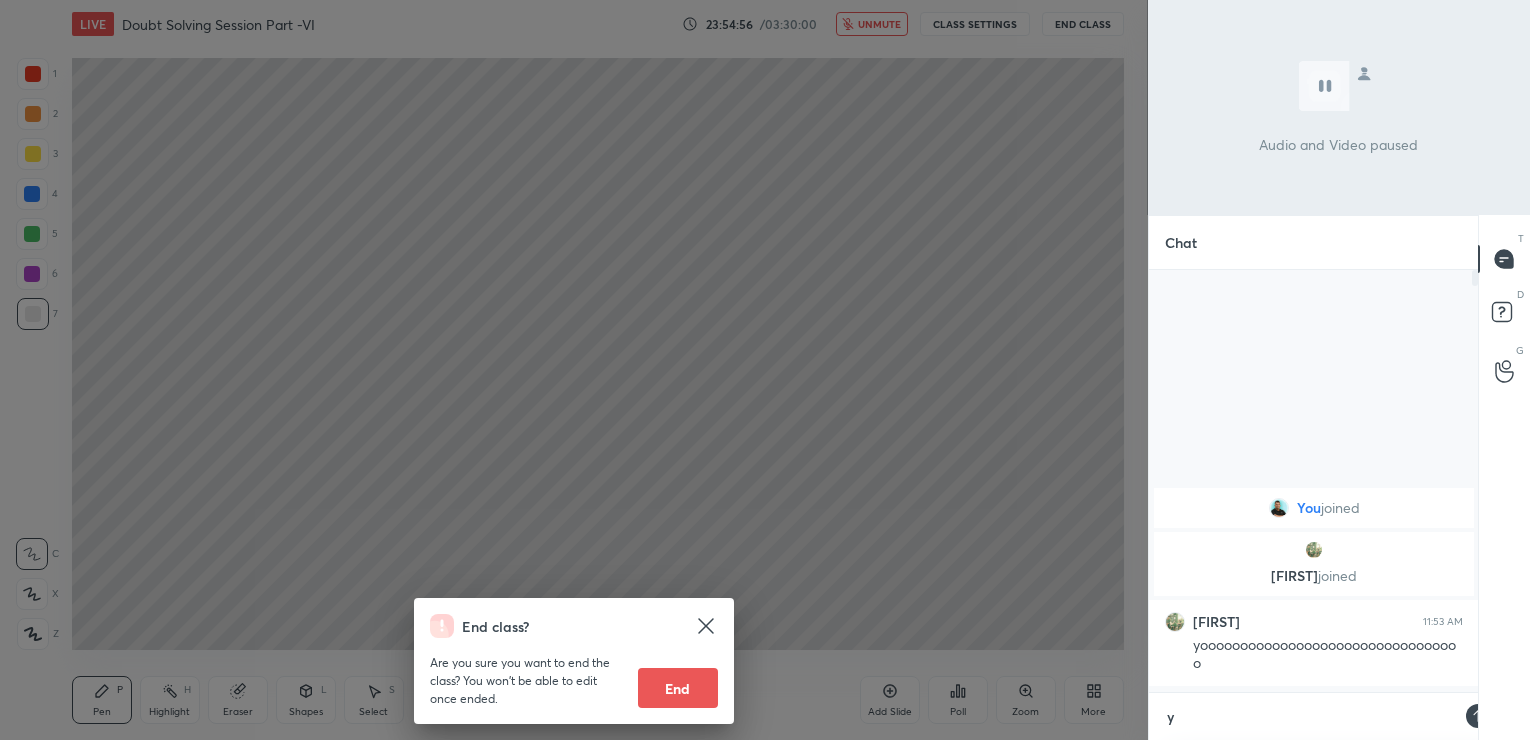 scroll, scrollTop: 411, scrollLeft: 324, axis: both 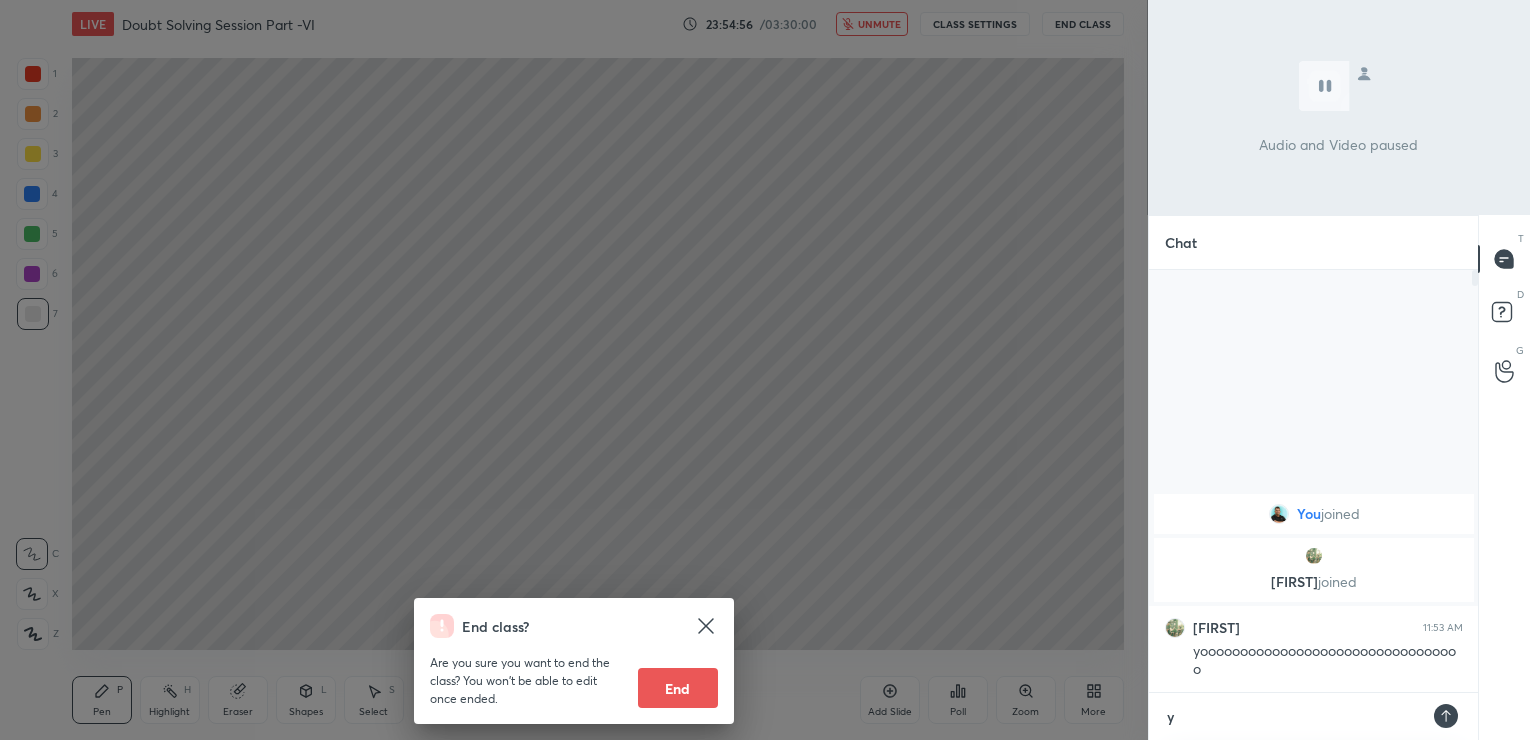 type on "yo" 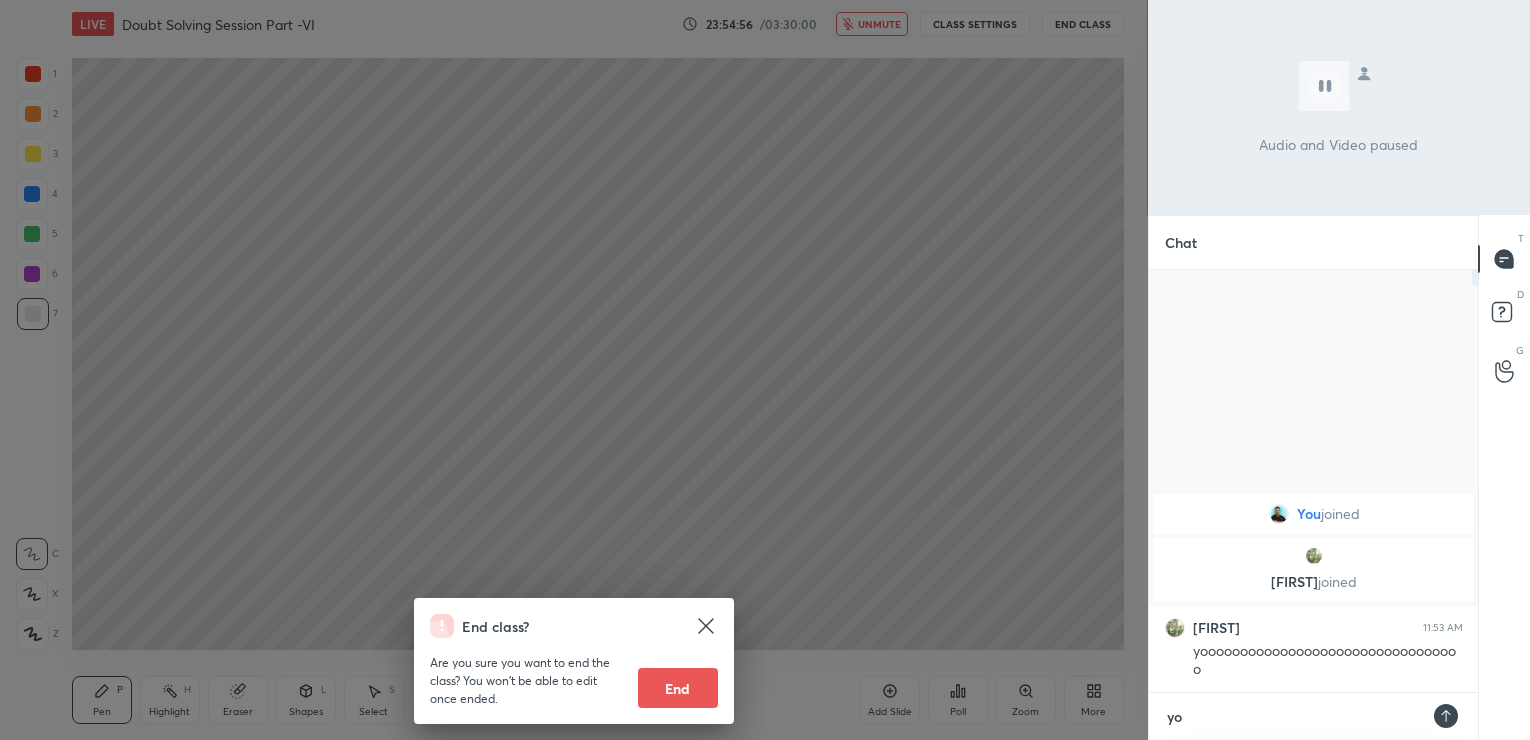 type on "x" 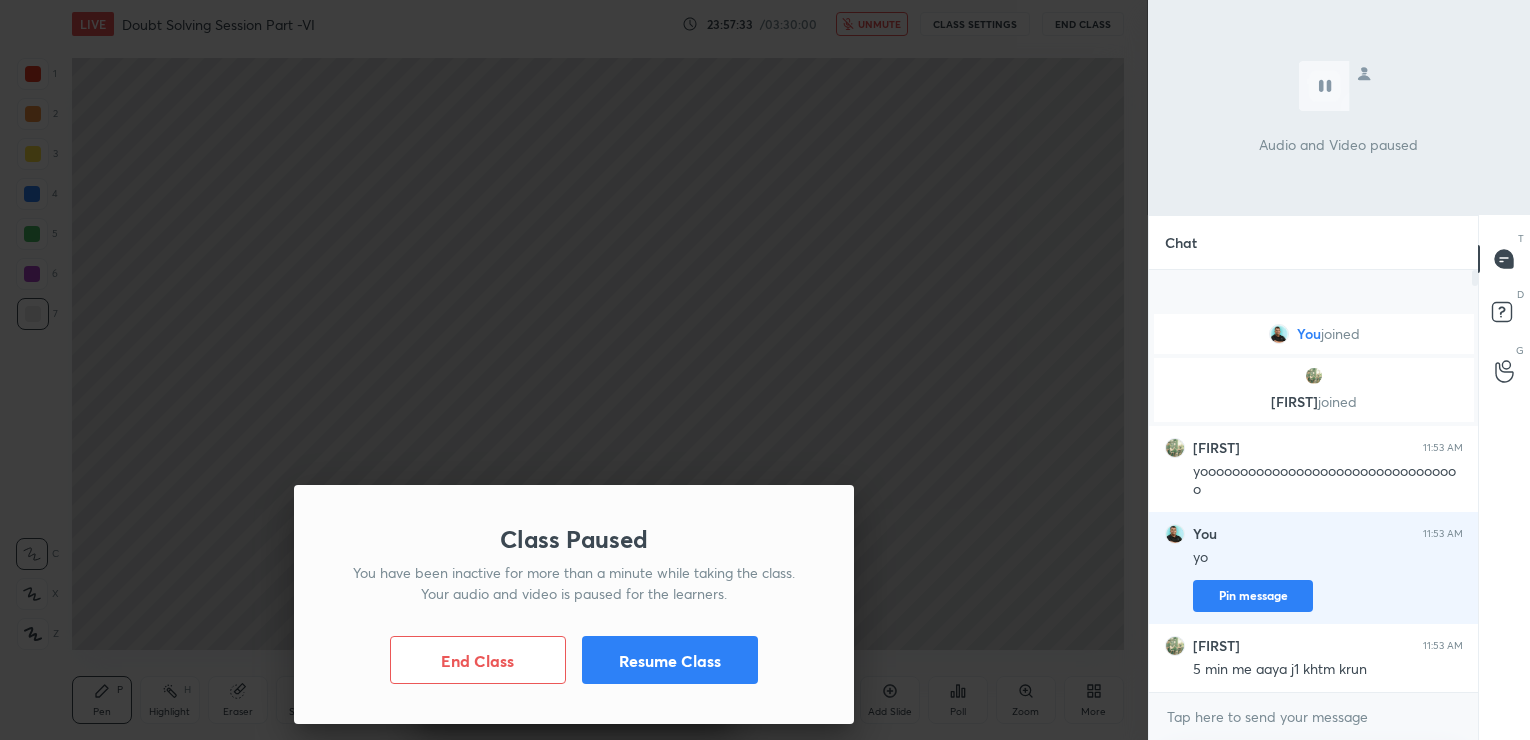 click on "Resume Class" at bounding box center (670, 660) 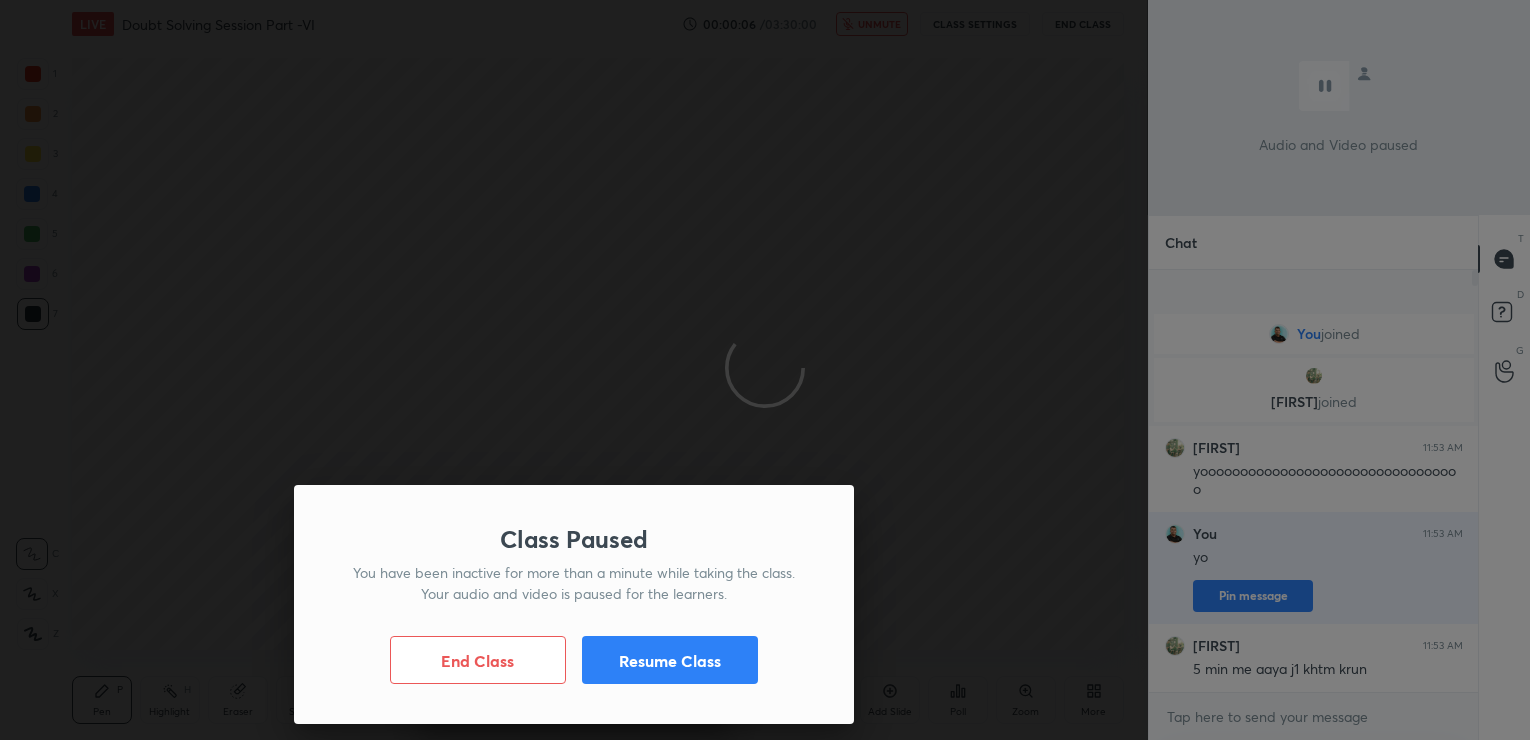 click on "Resume Class" at bounding box center [670, 660] 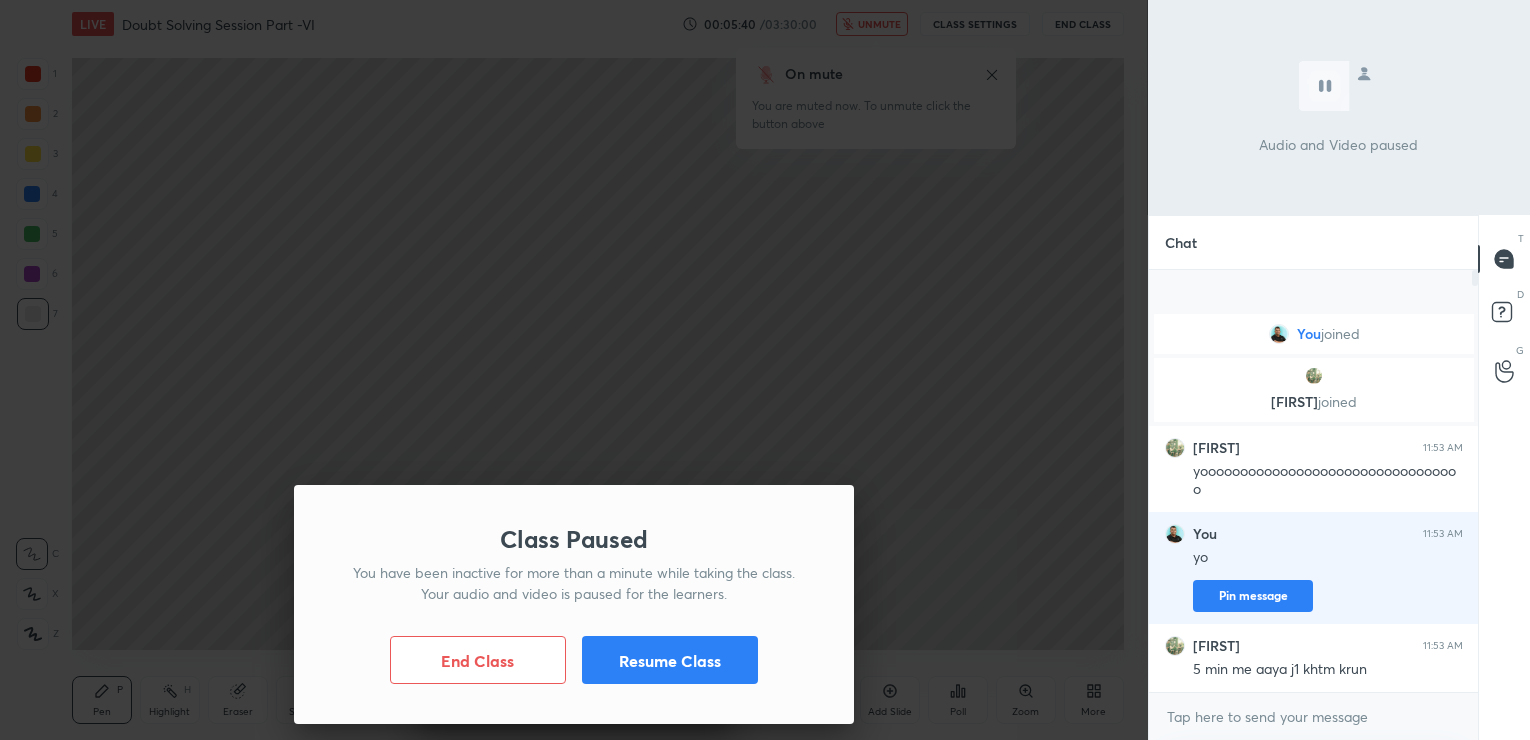 click on "Resume Class" at bounding box center [670, 660] 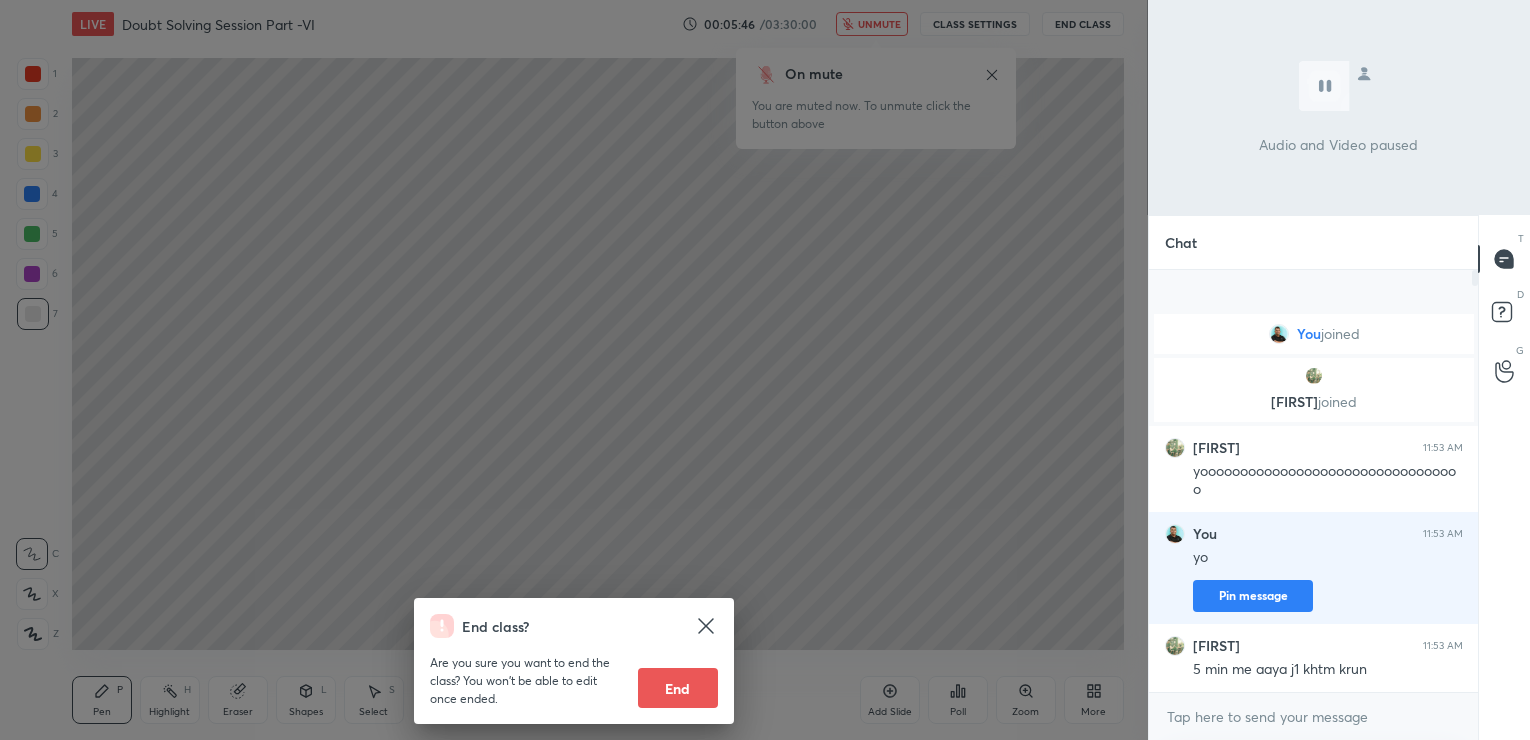 type on "x" 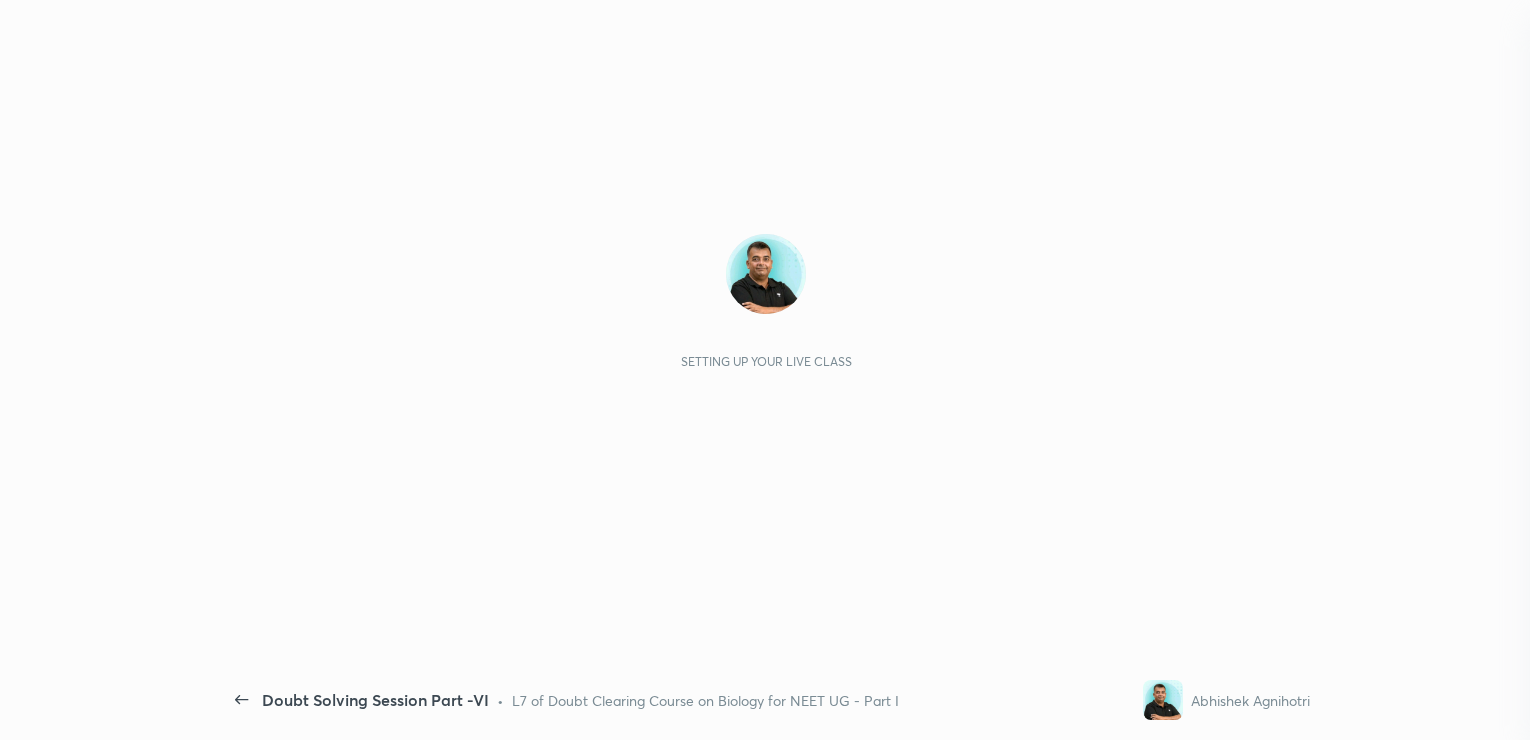 scroll, scrollTop: 0, scrollLeft: 0, axis: both 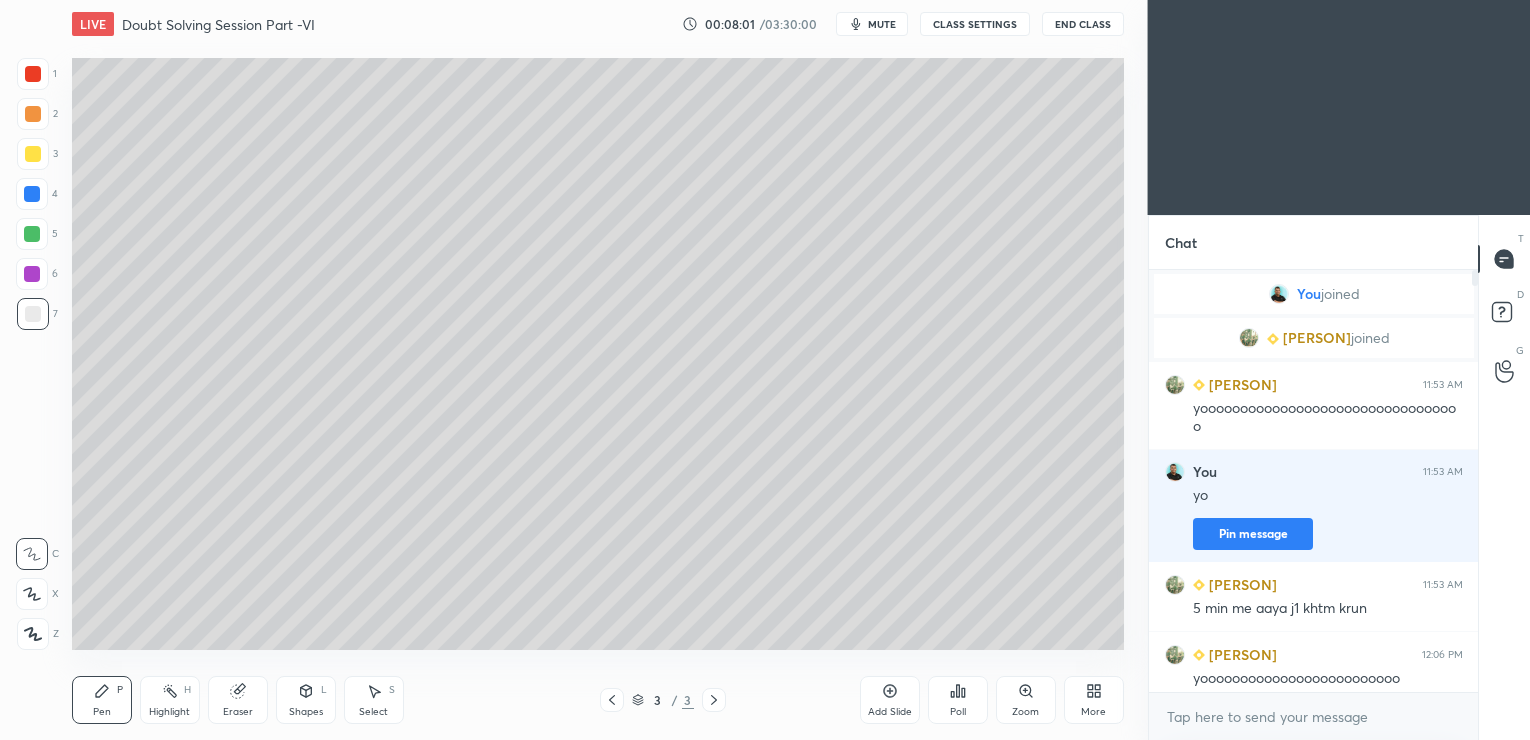 click on "mute" at bounding box center (872, 24) 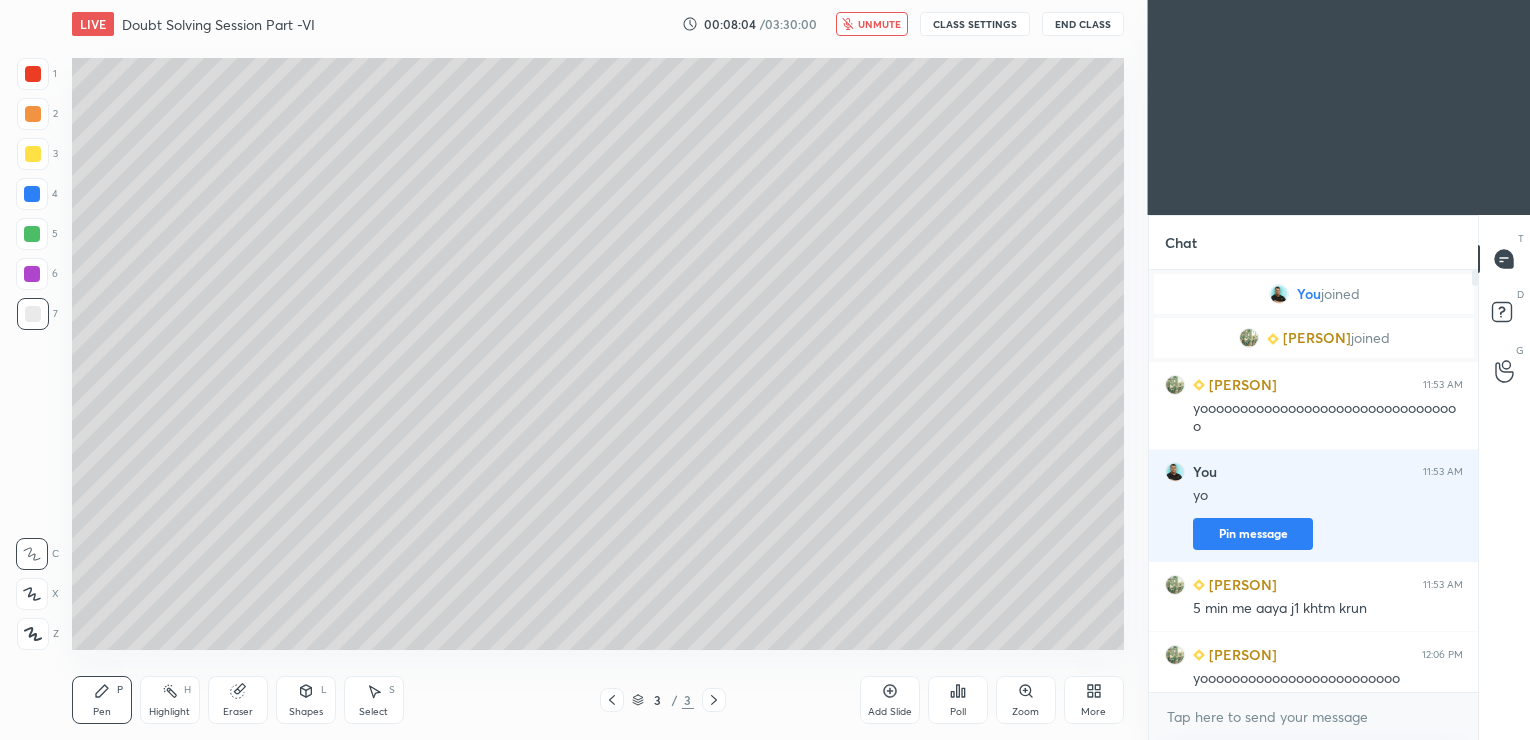 click on "End Class" at bounding box center [1083, 24] 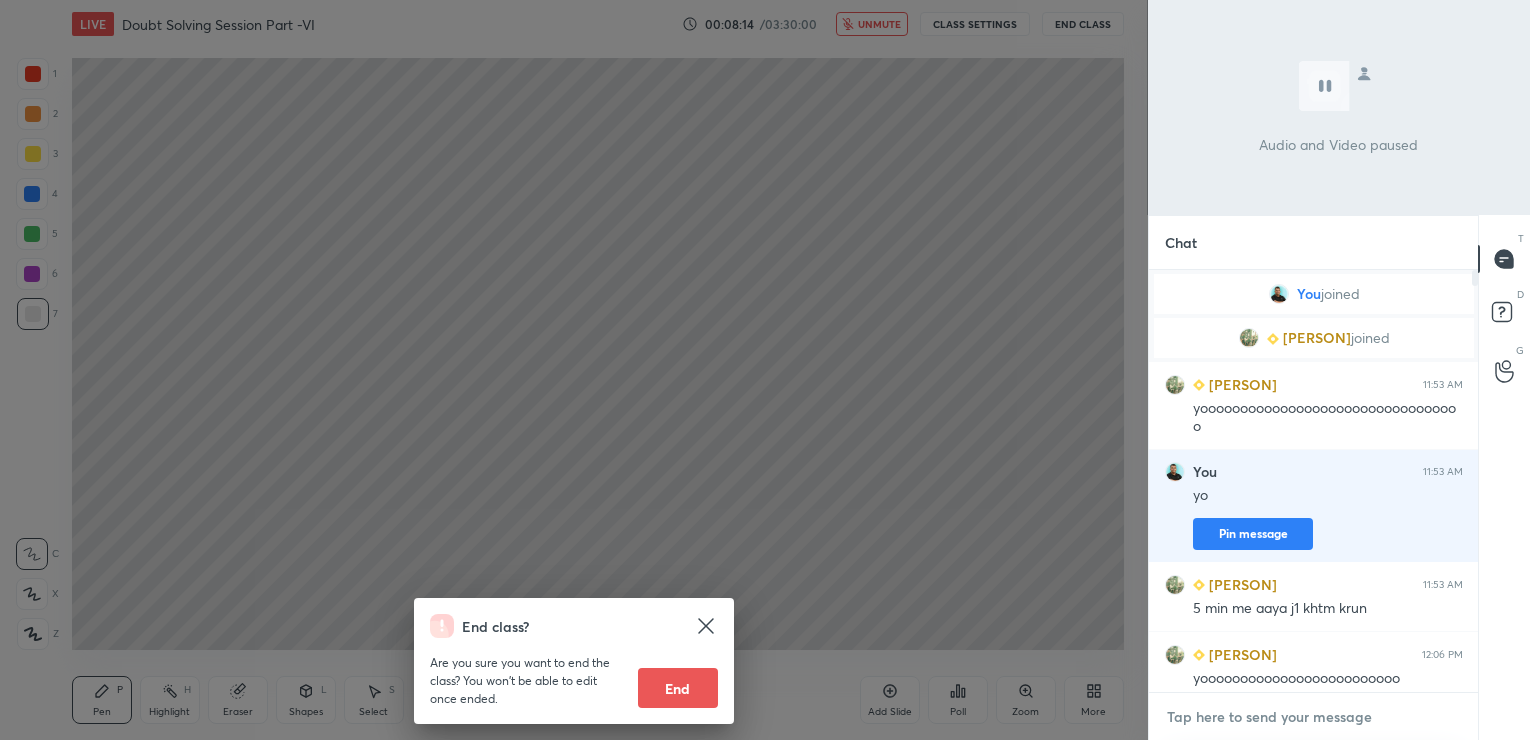 type on "x" 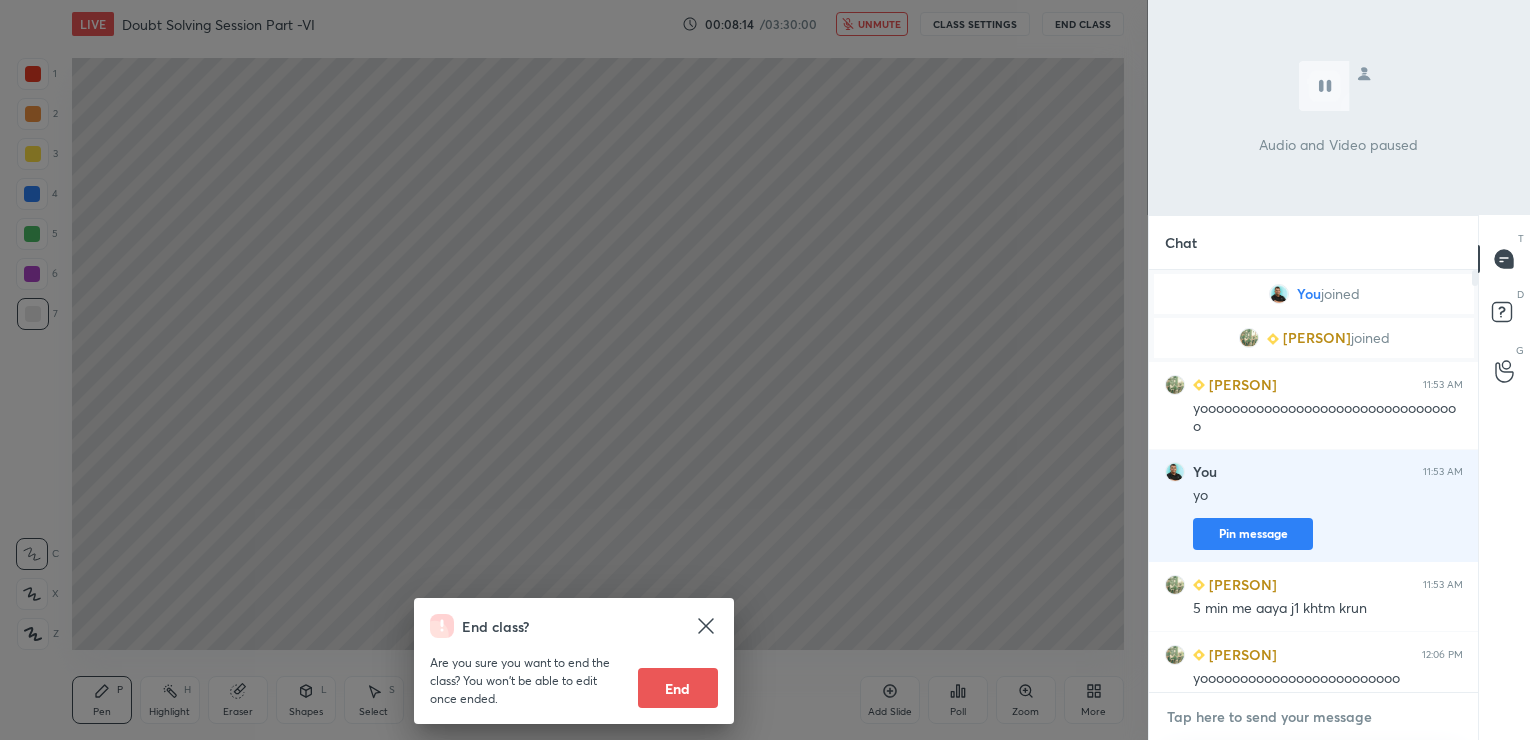click at bounding box center (1314, 717) 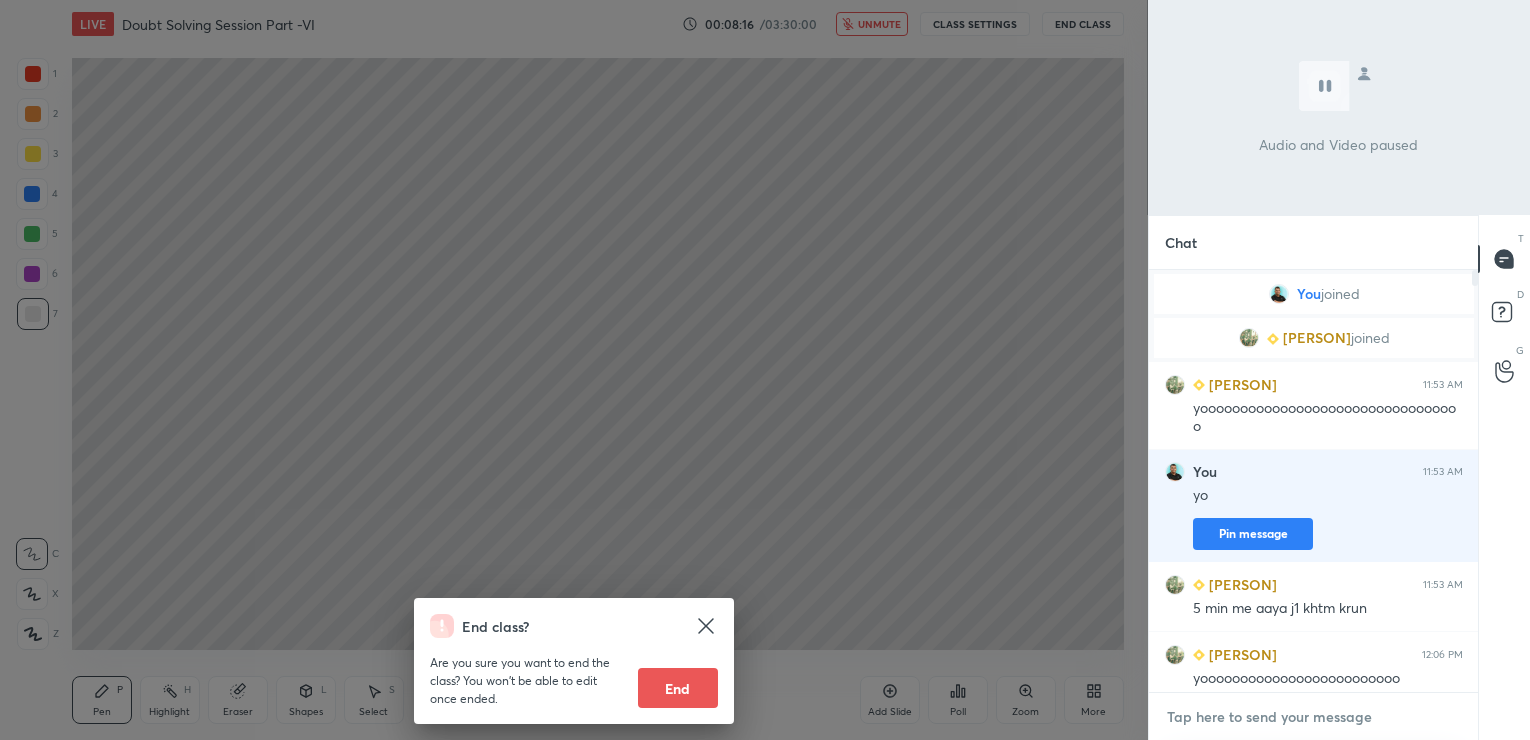 type on "y" 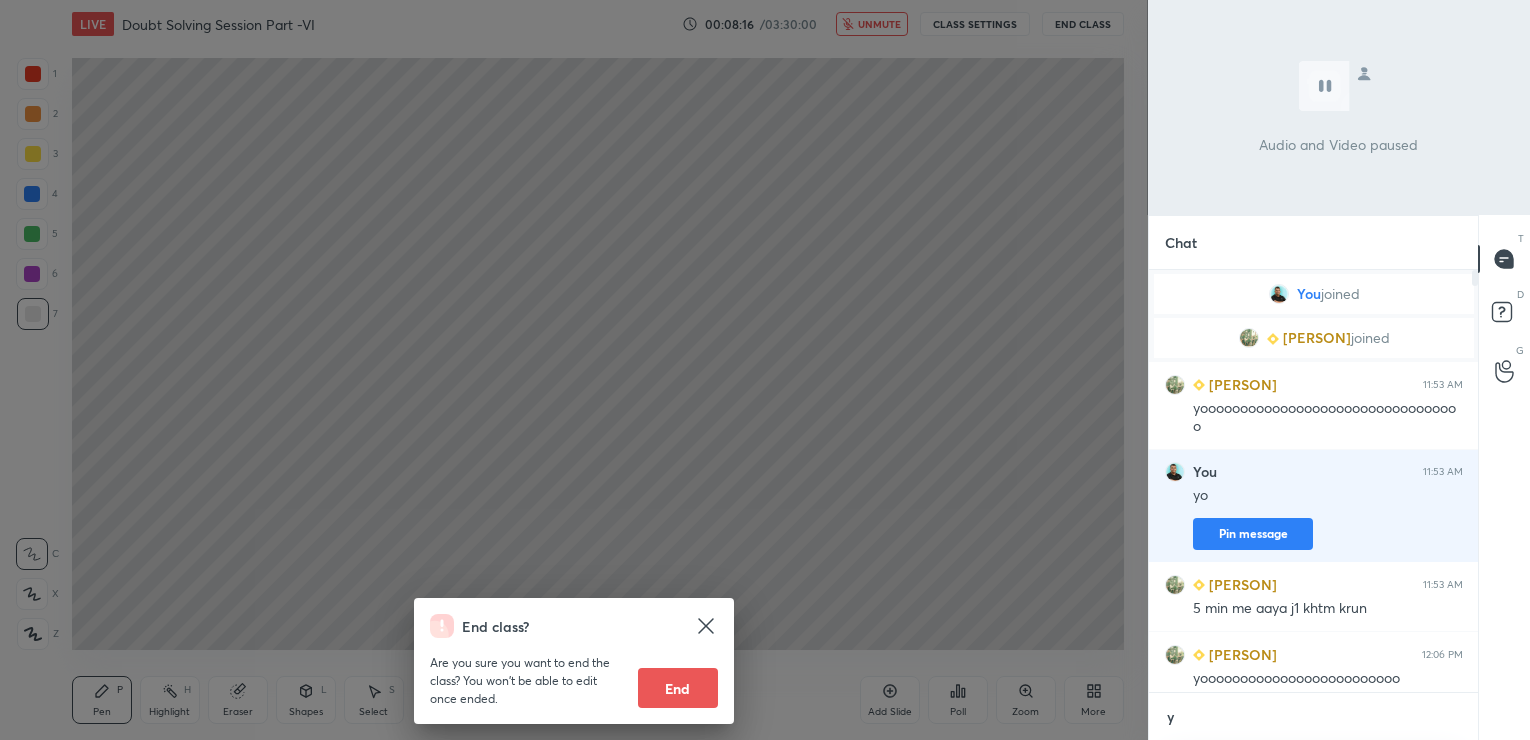 type on "x" 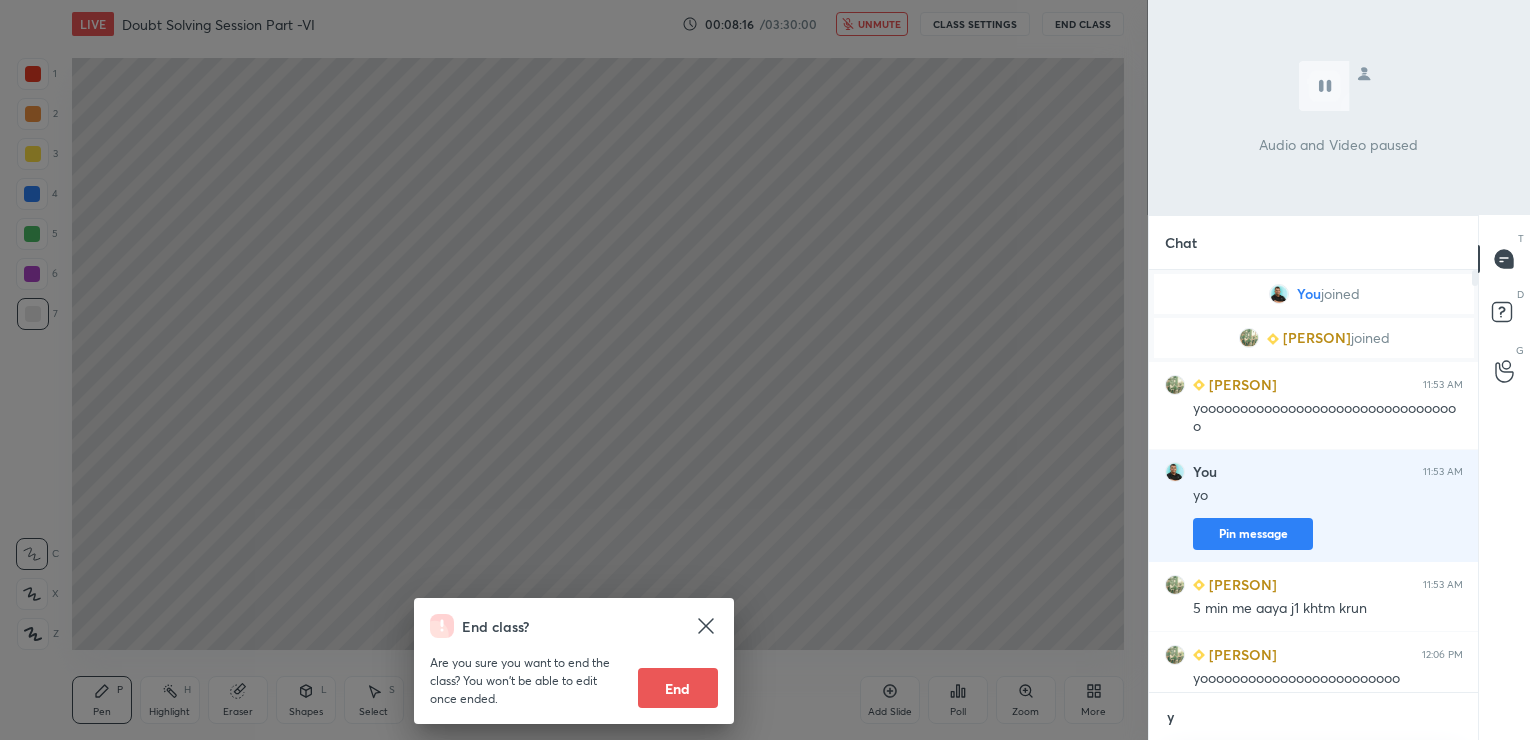 scroll, scrollTop: 459, scrollLeft: 324, axis: both 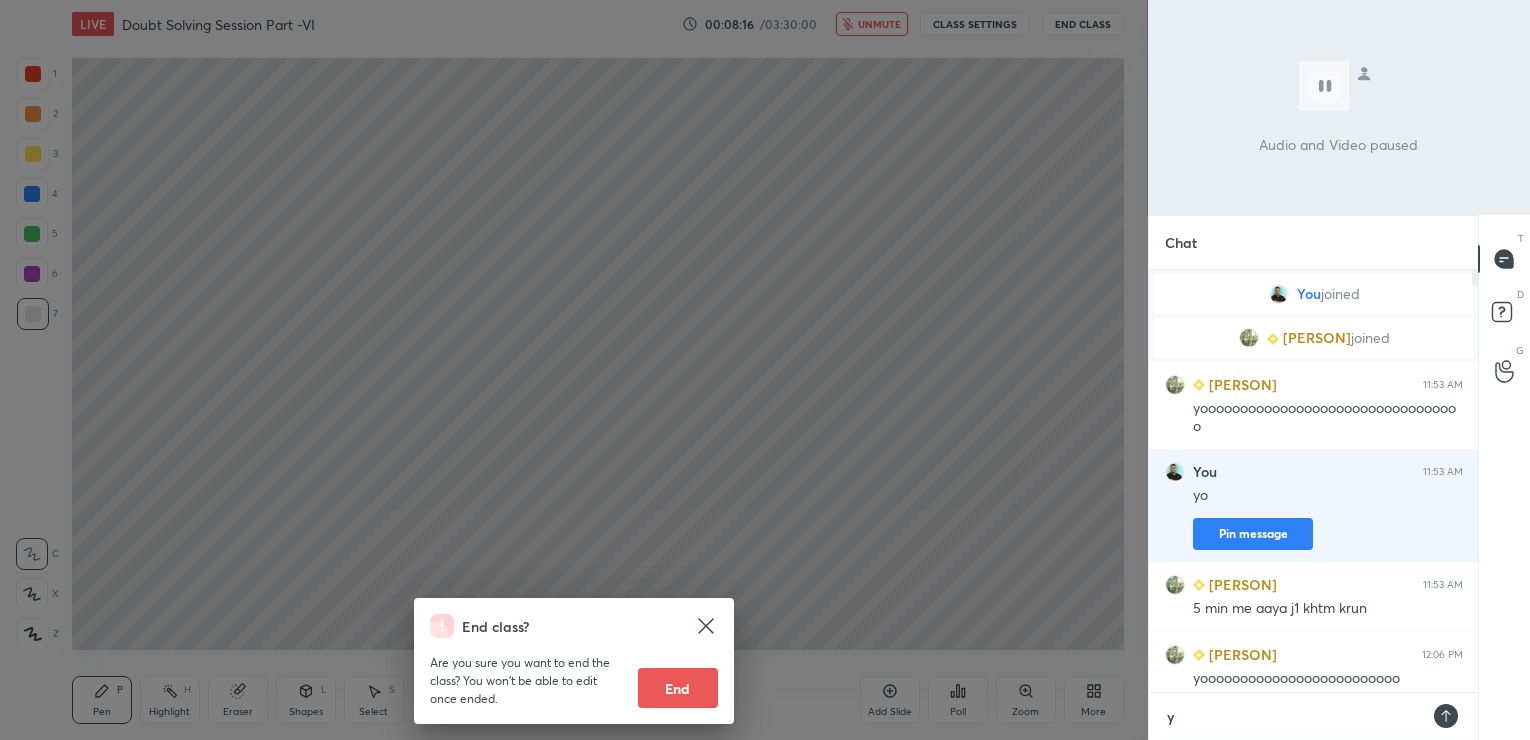 type on "yo" 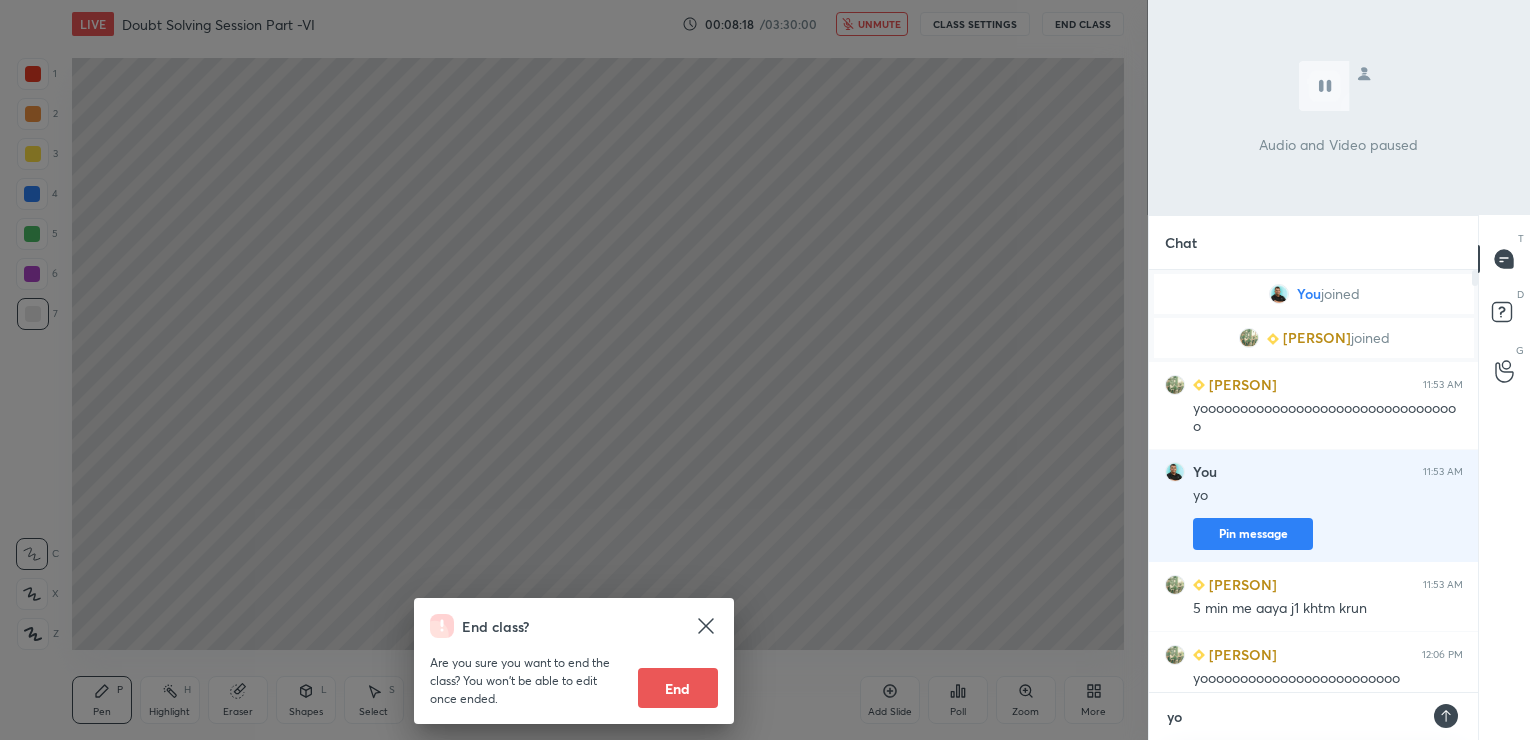 type 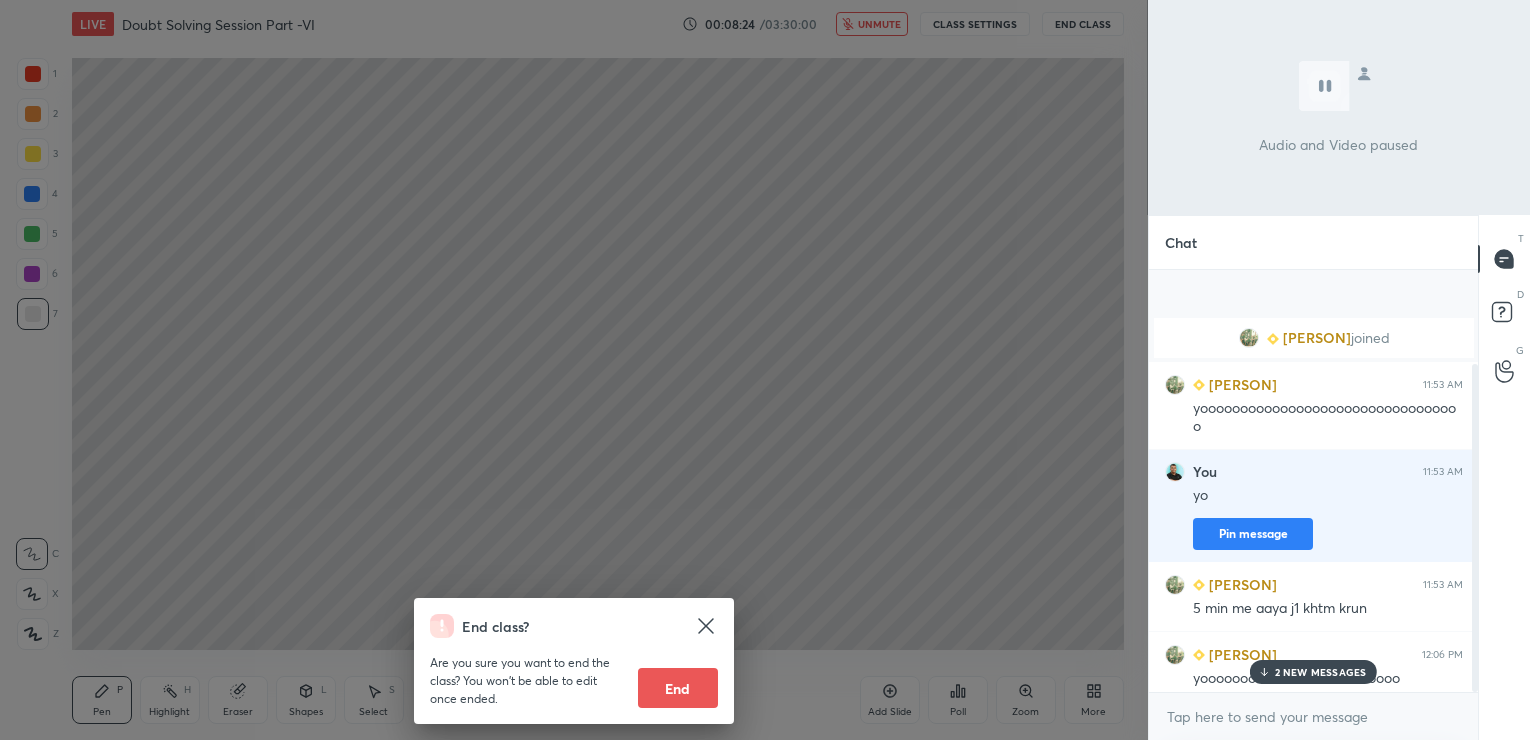 scroll, scrollTop: 121, scrollLeft: 0, axis: vertical 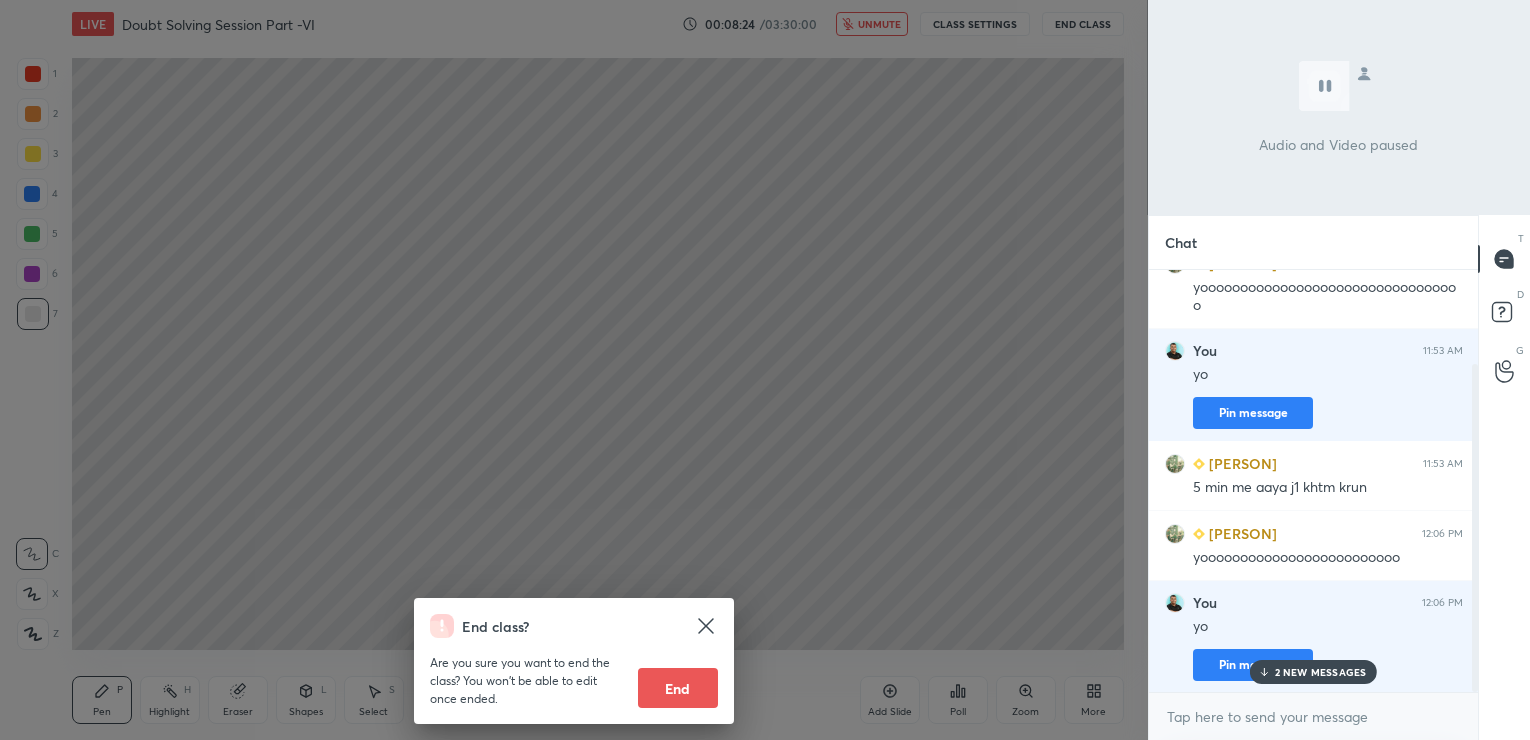 drag, startPoint x: 1475, startPoint y: 585, endPoint x: 1475, endPoint y: 600, distance: 15 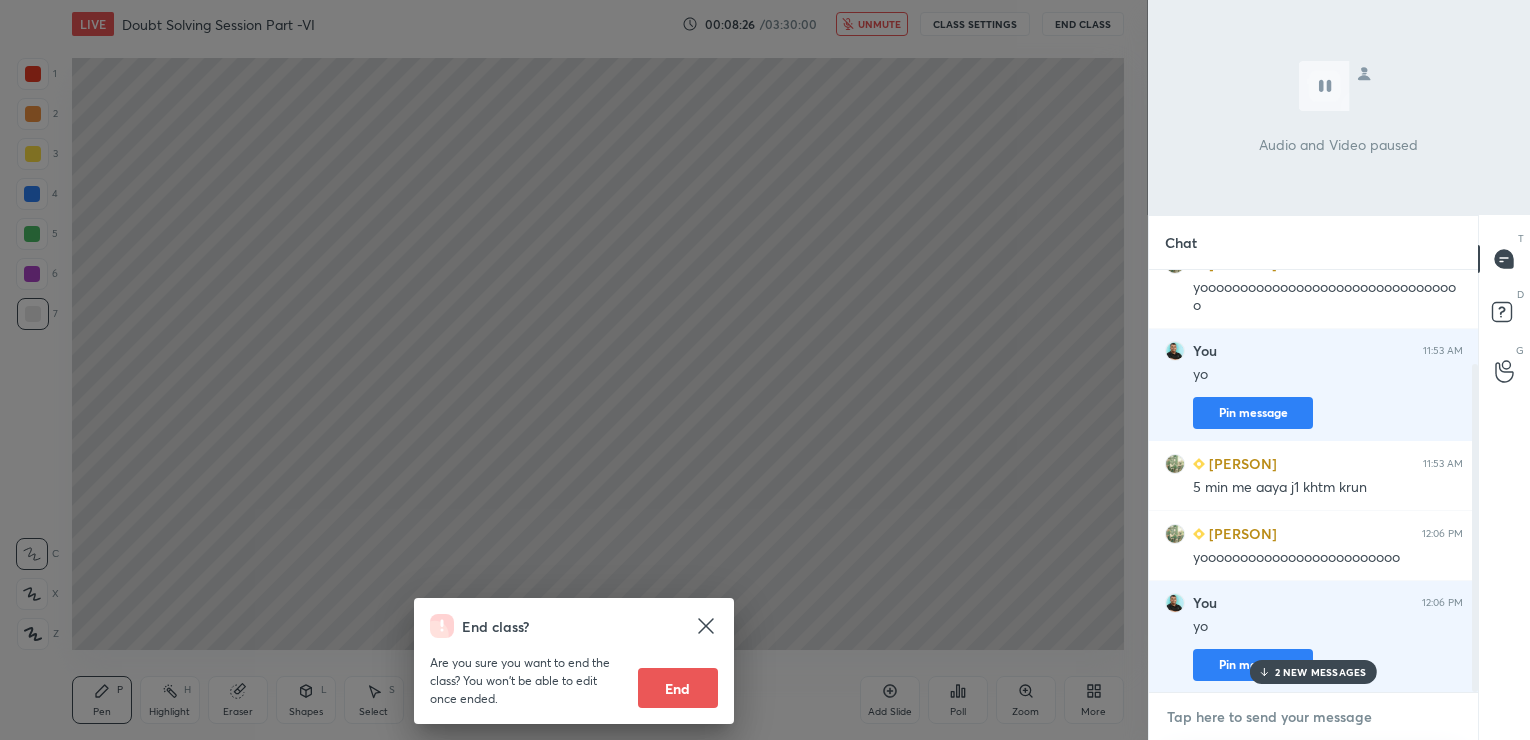 click at bounding box center (1314, 717) 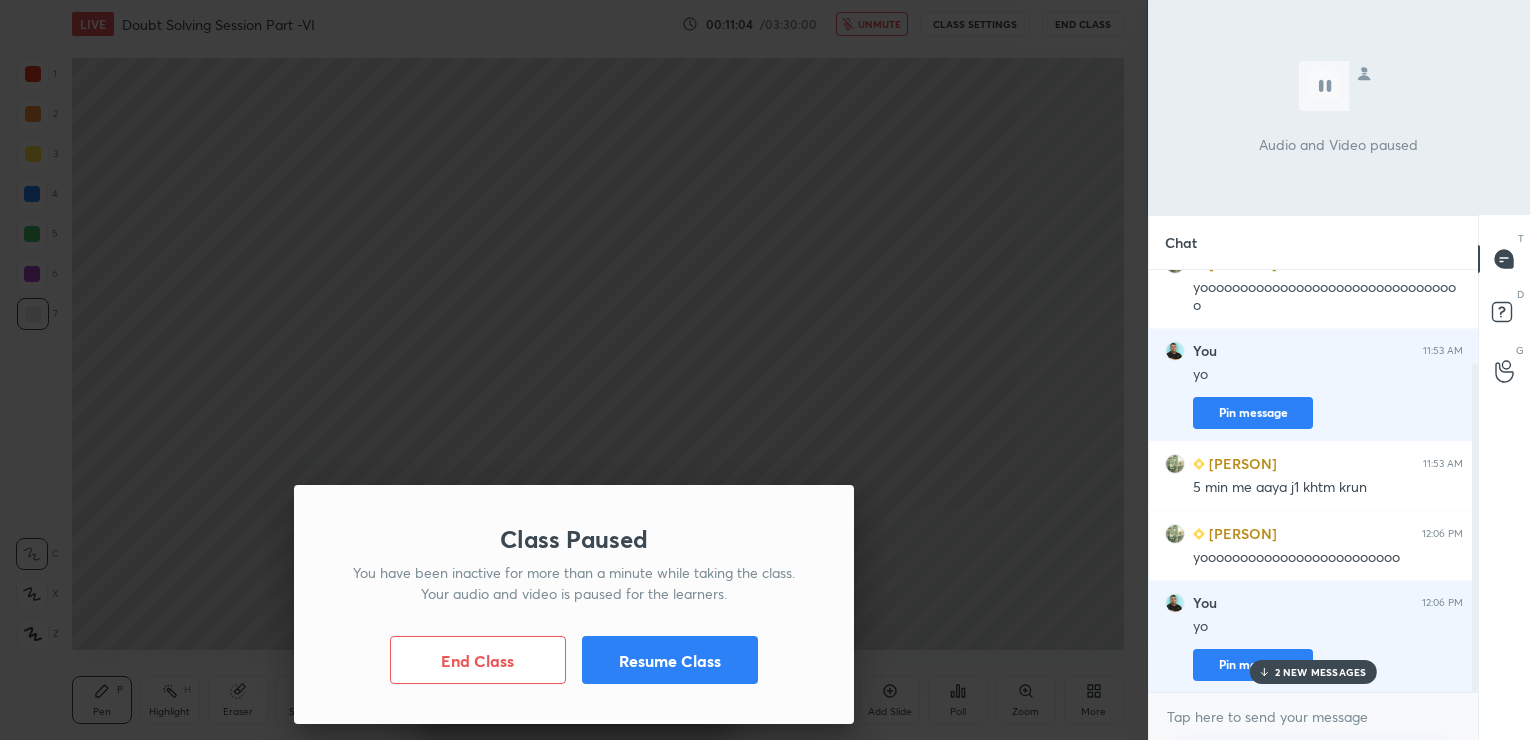 click on "Resume Class" at bounding box center (670, 660) 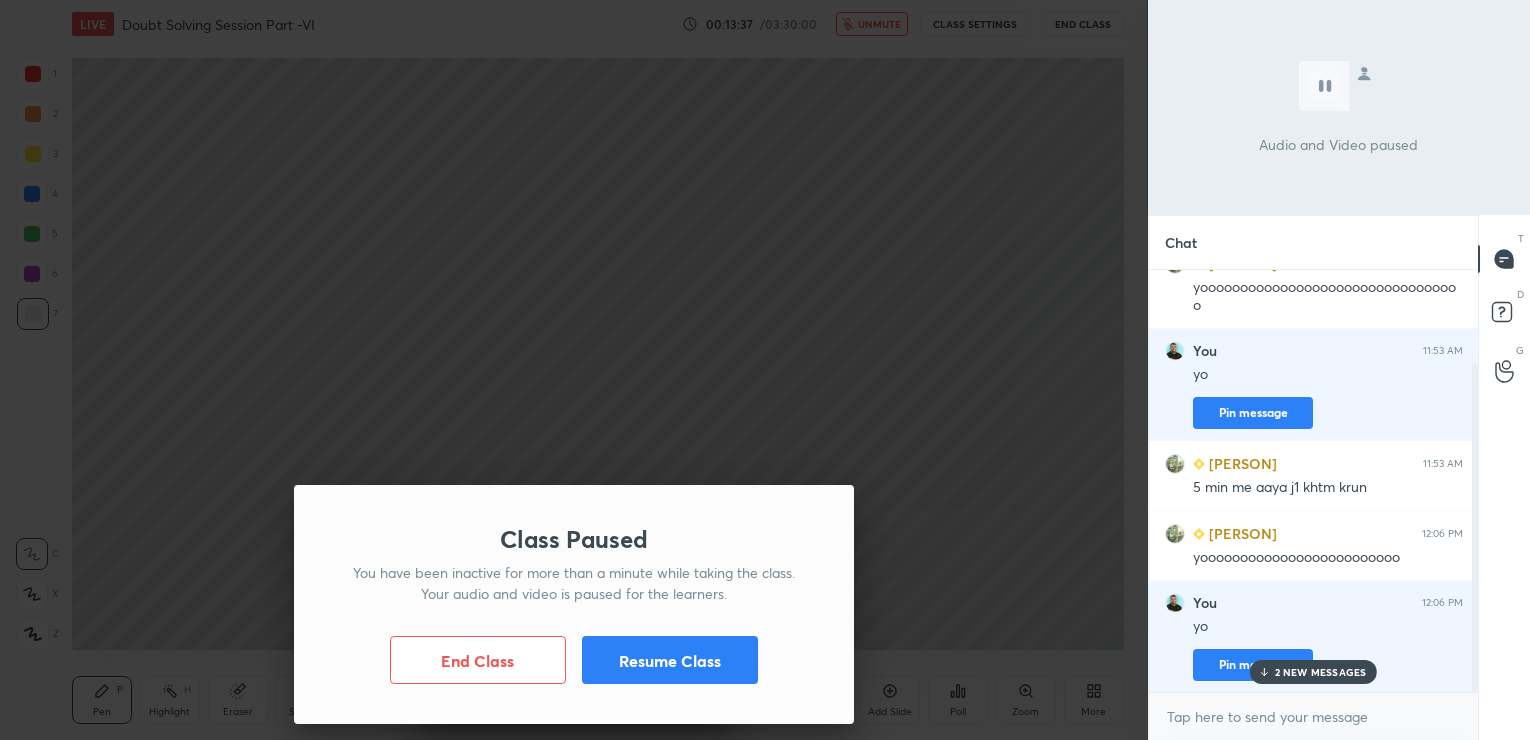 click on "Resume Class" at bounding box center (670, 660) 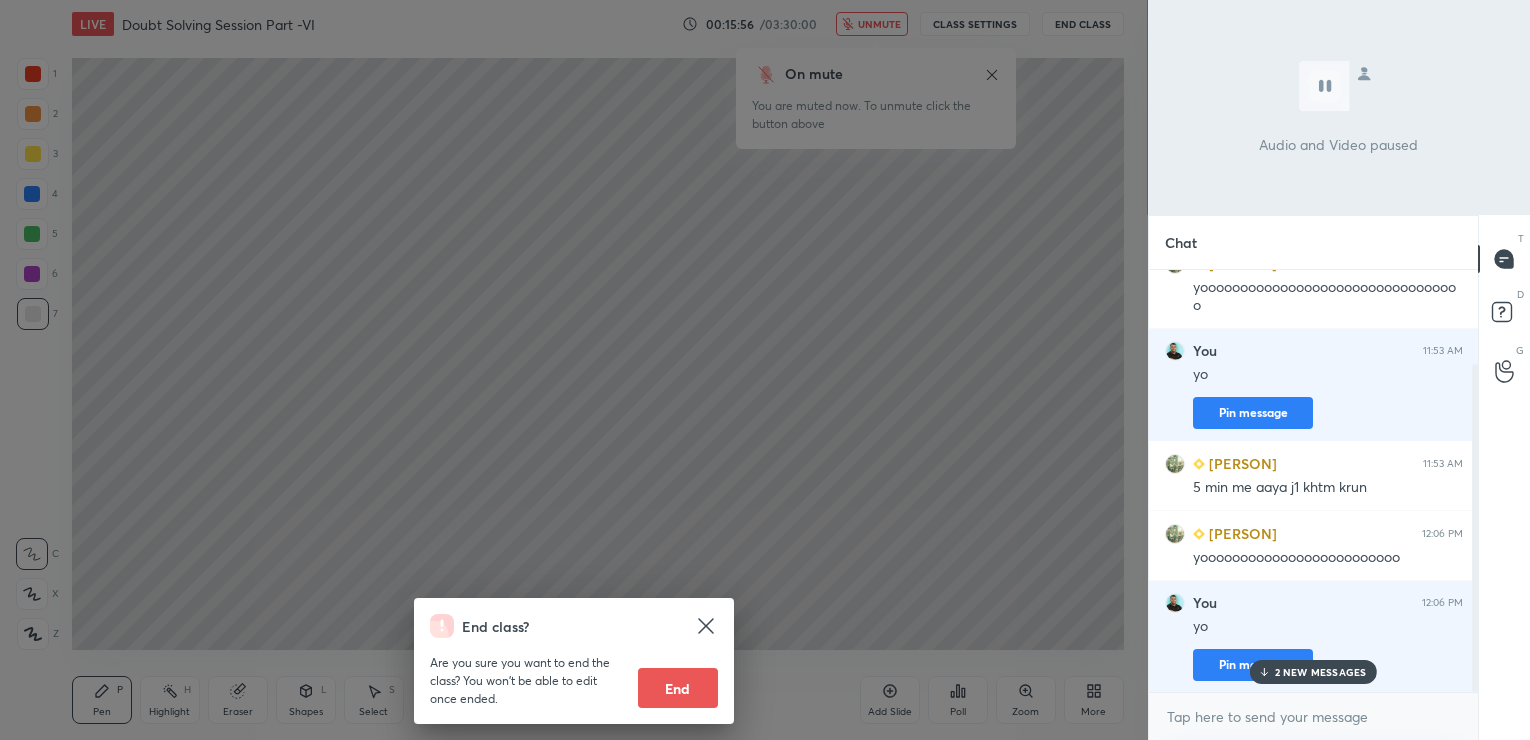 click on "2 NEW MESSAGES" at bounding box center (1321, 672) 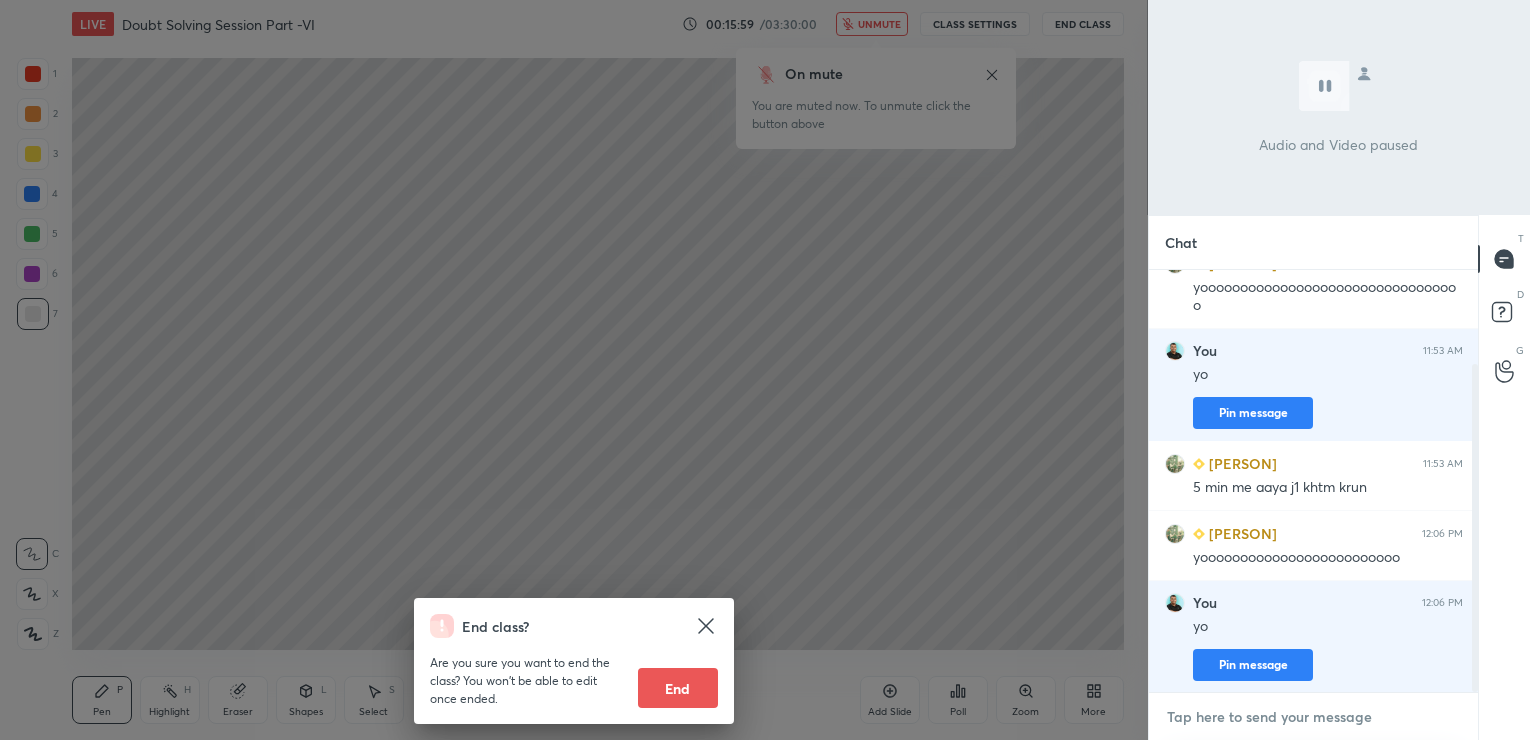 type on "x" 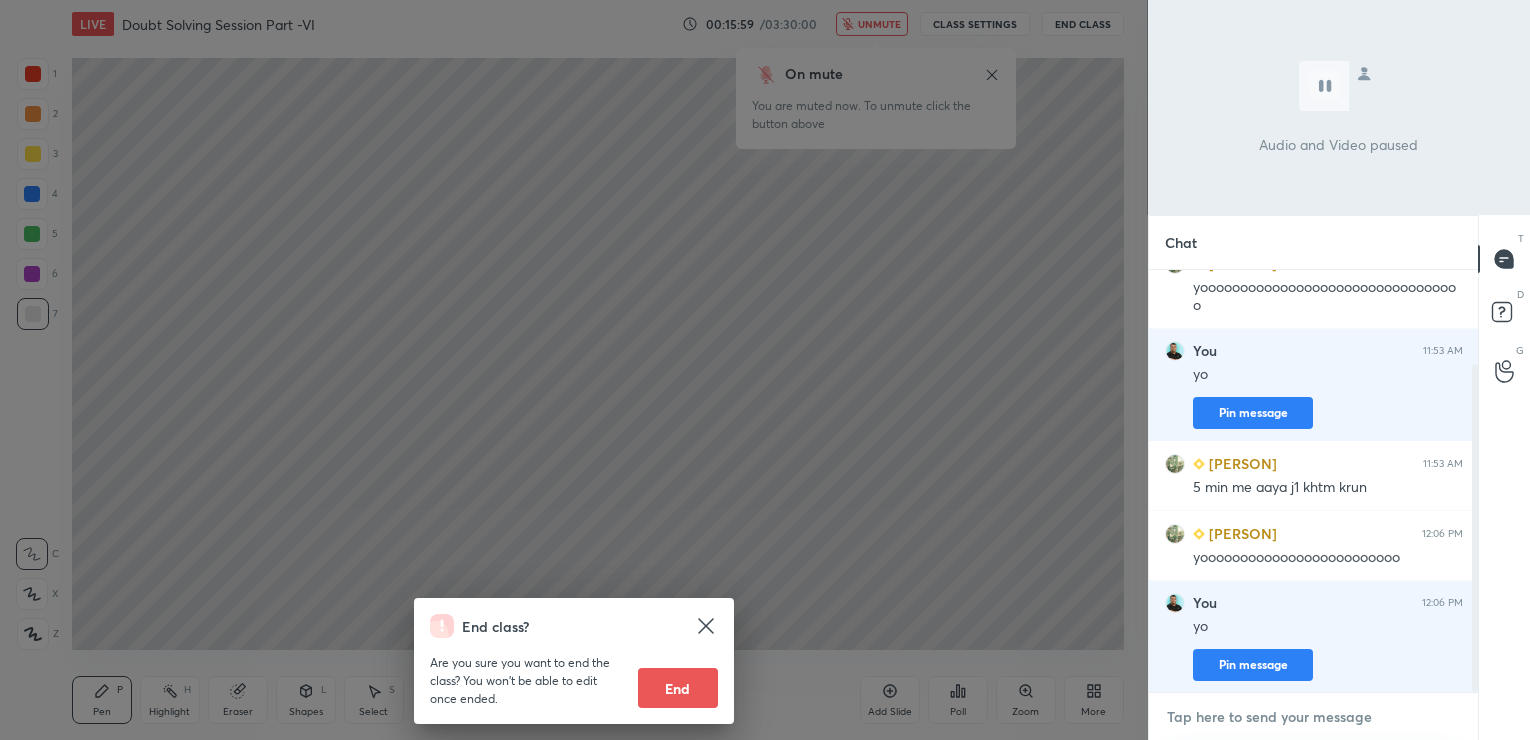 click at bounding box center (1314, 717) 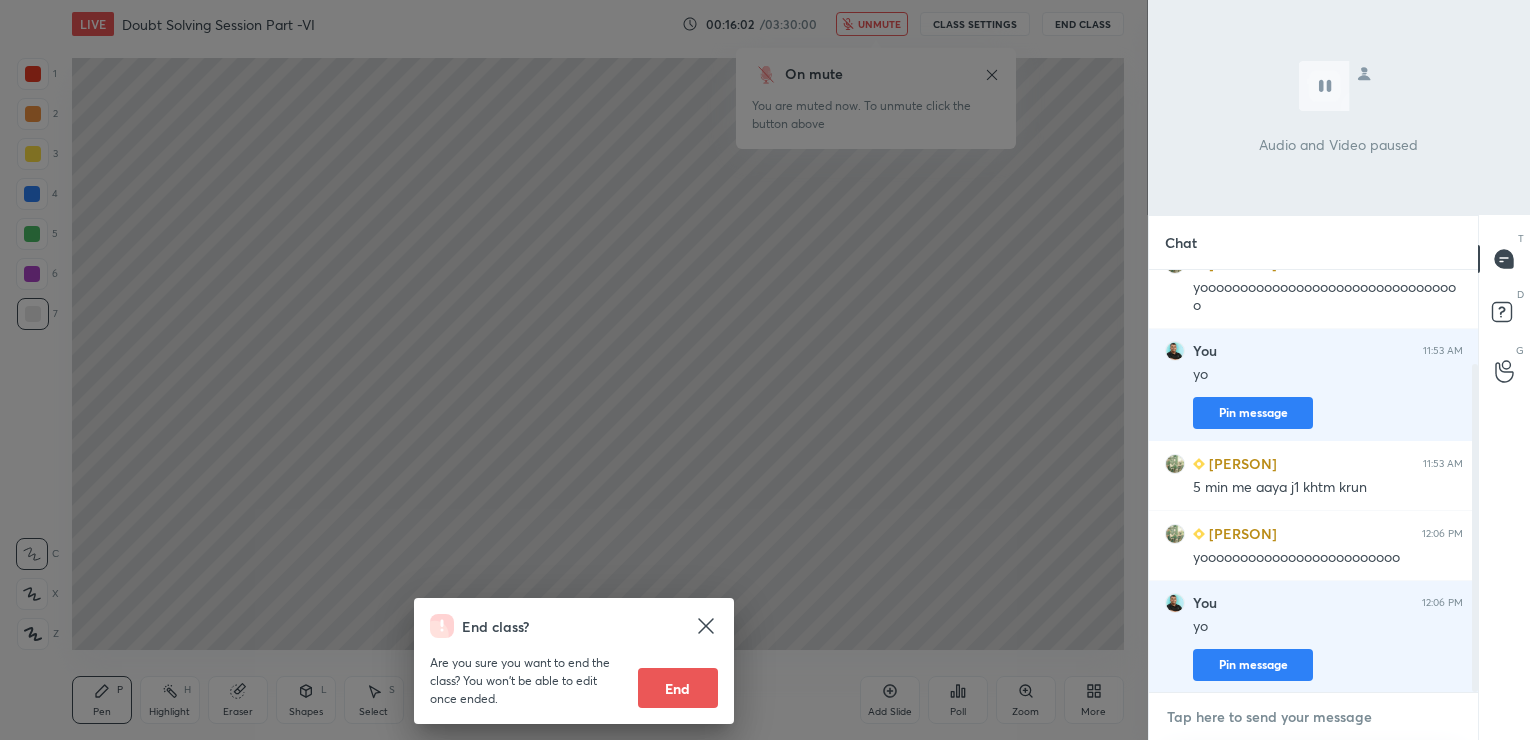 type on "h" 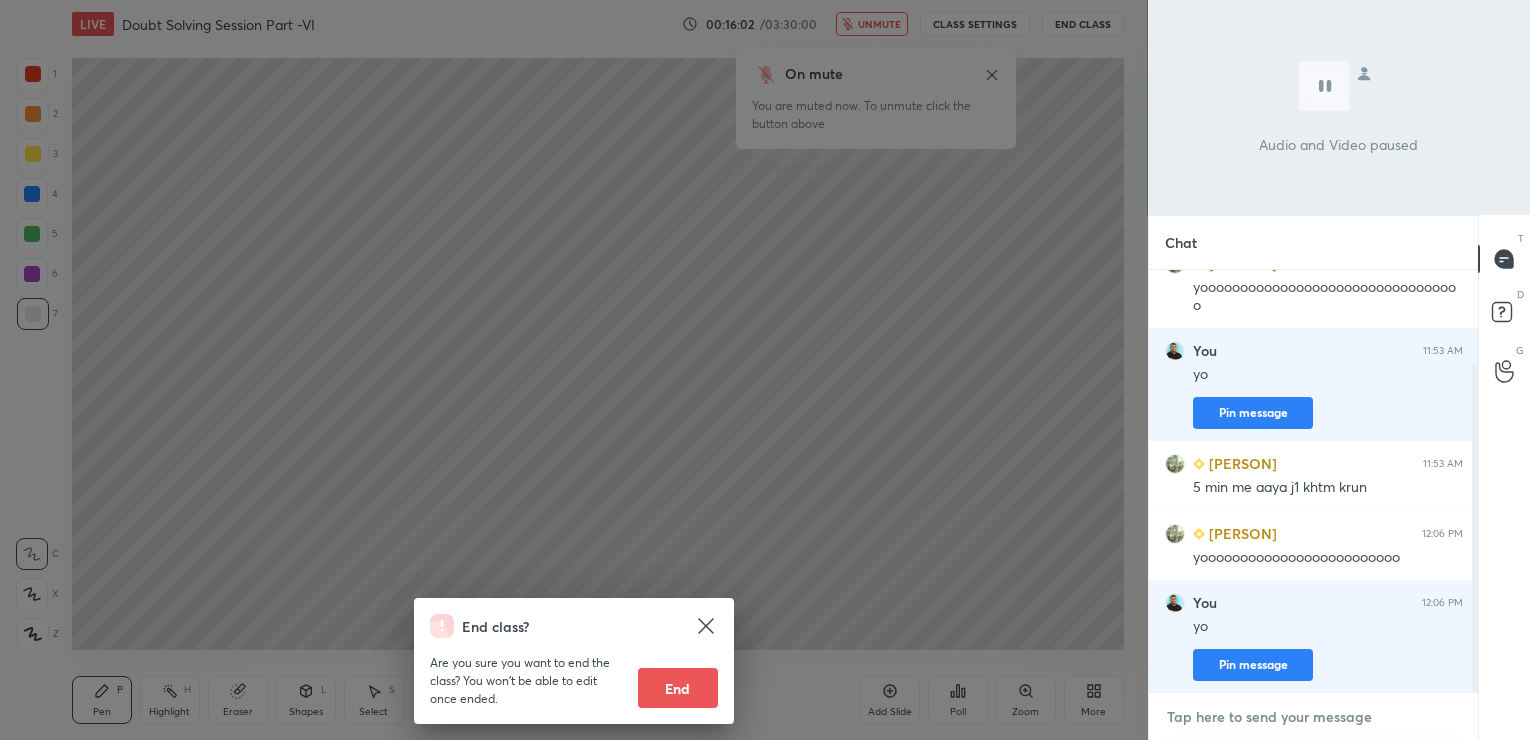 type on "x" 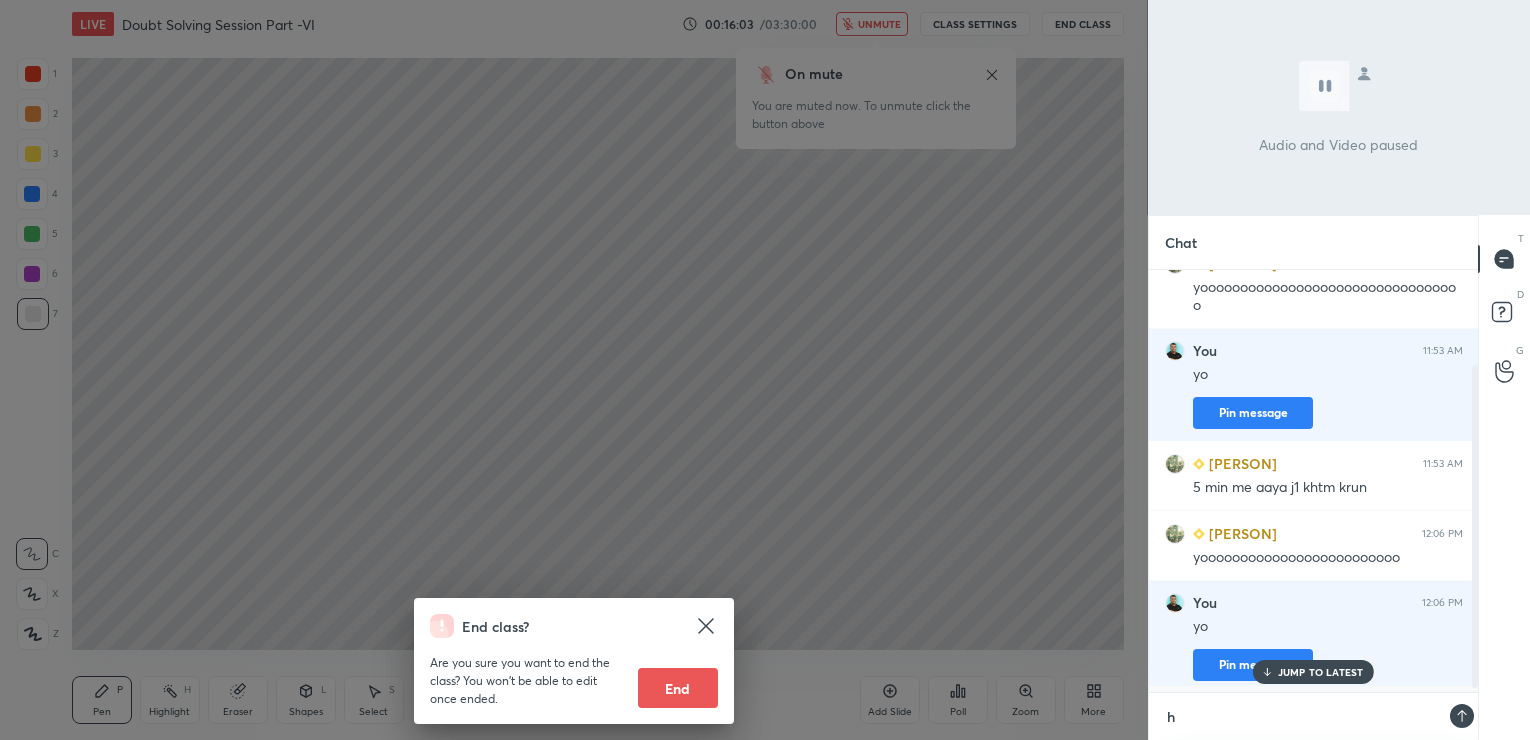 scroll, scrollTop: 411, scrollLeft: 324, axis: both 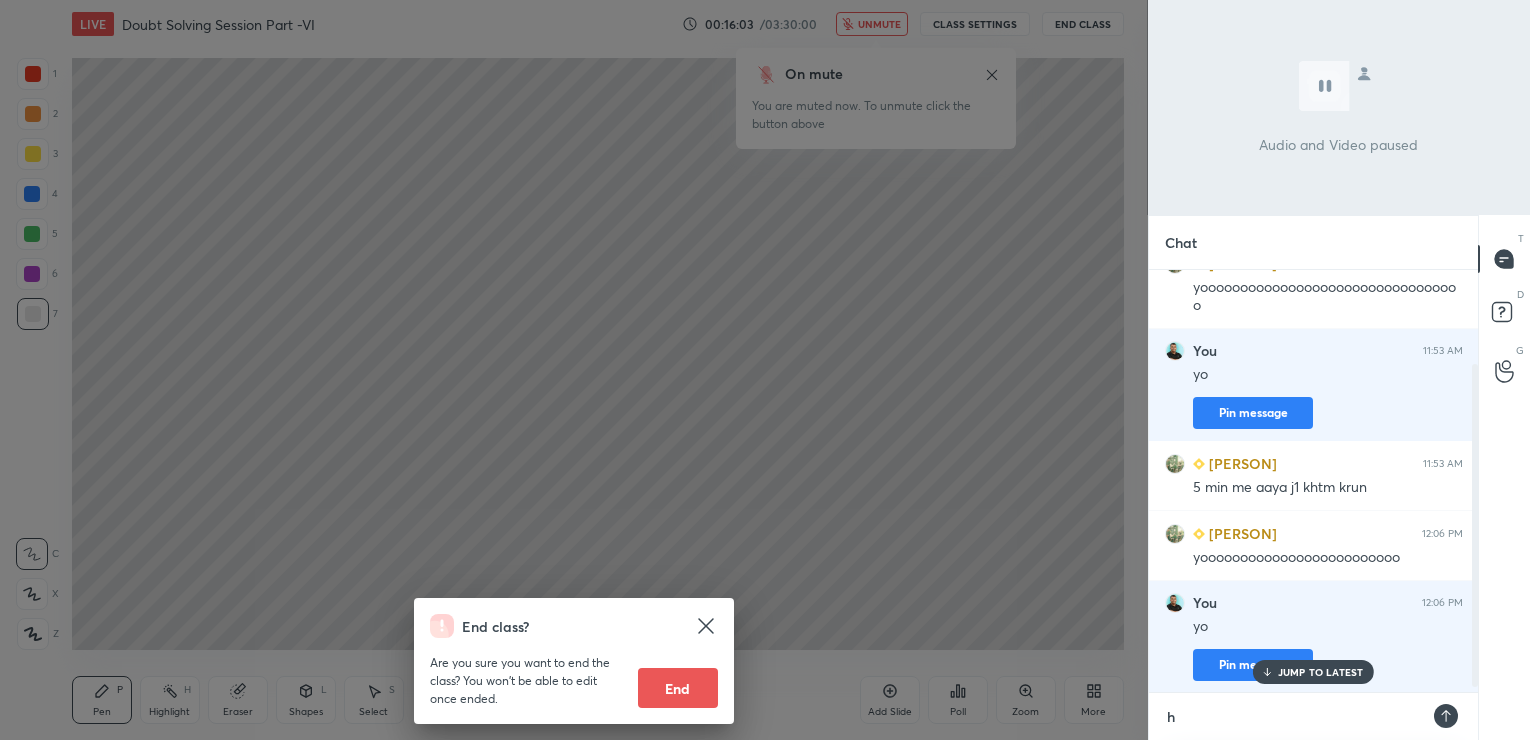 type on "hi" 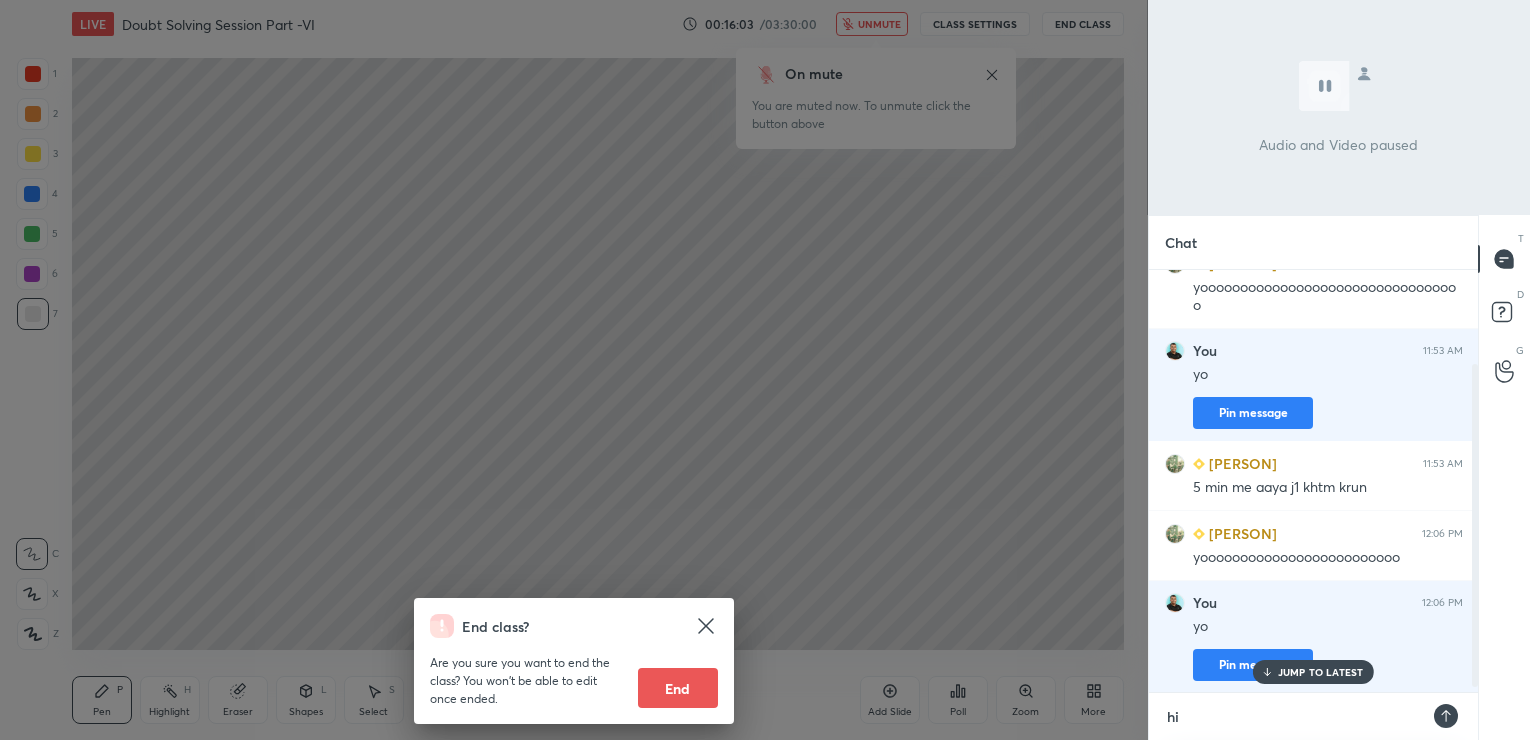 type on "x" 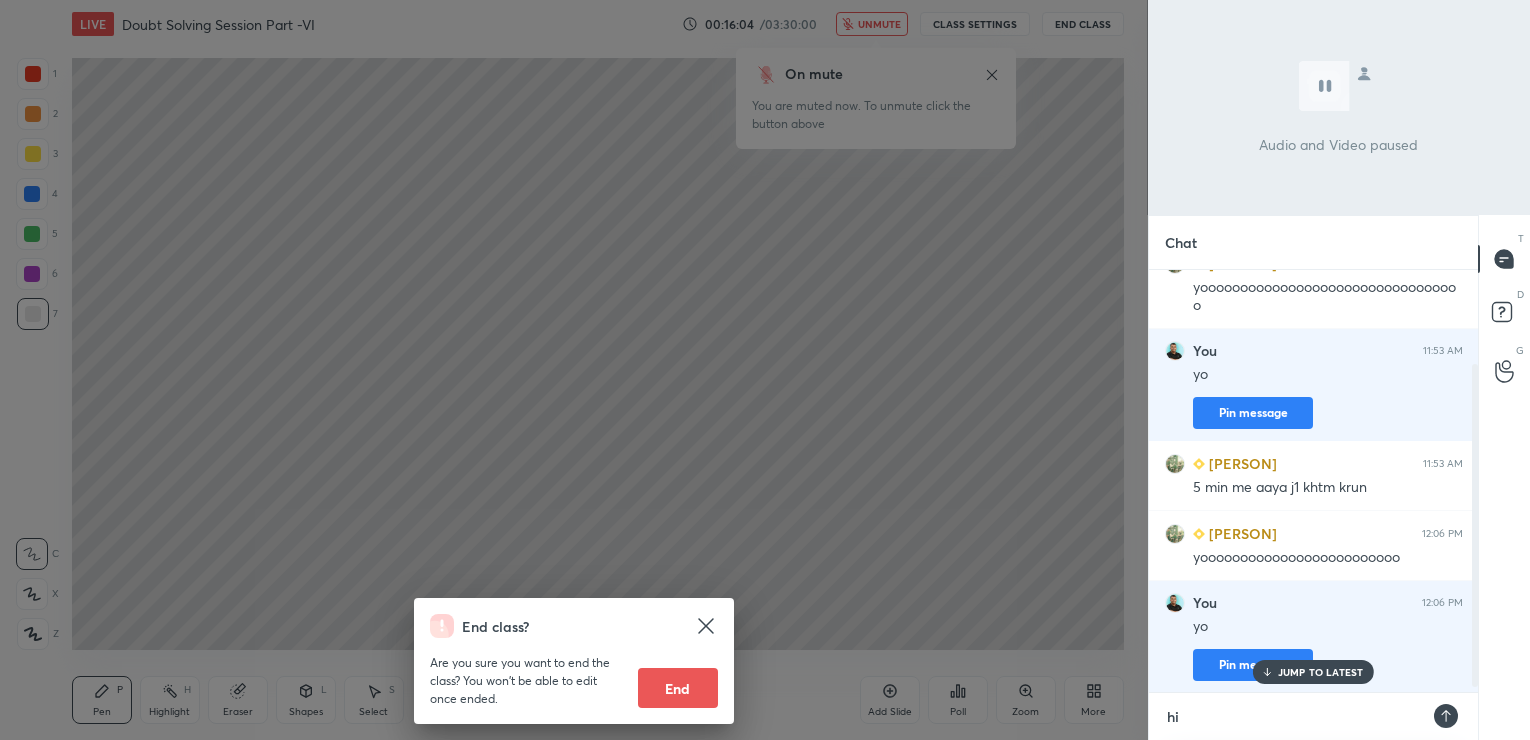 type 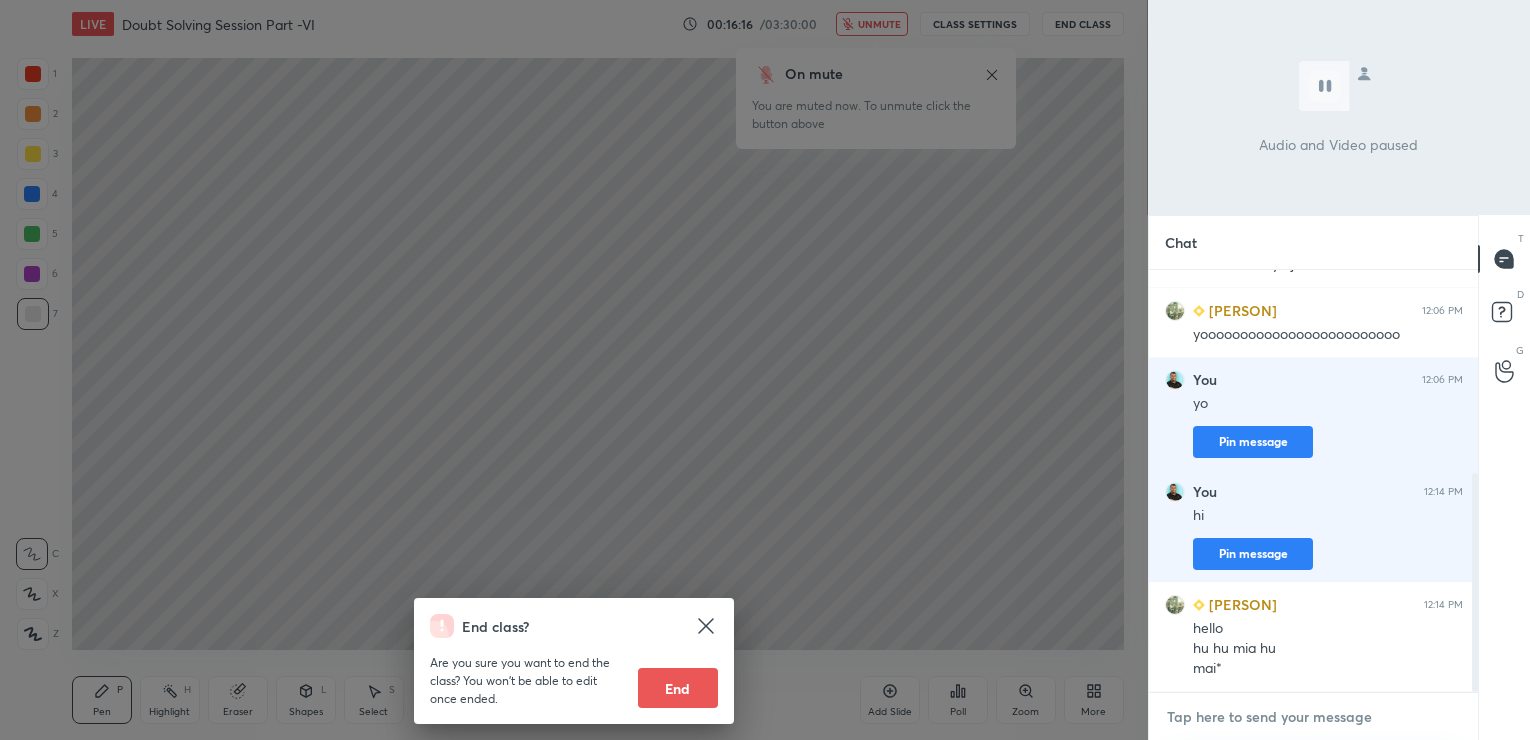 scroll, scrollTop: 392, scrollLeft: 0, axis: vertical 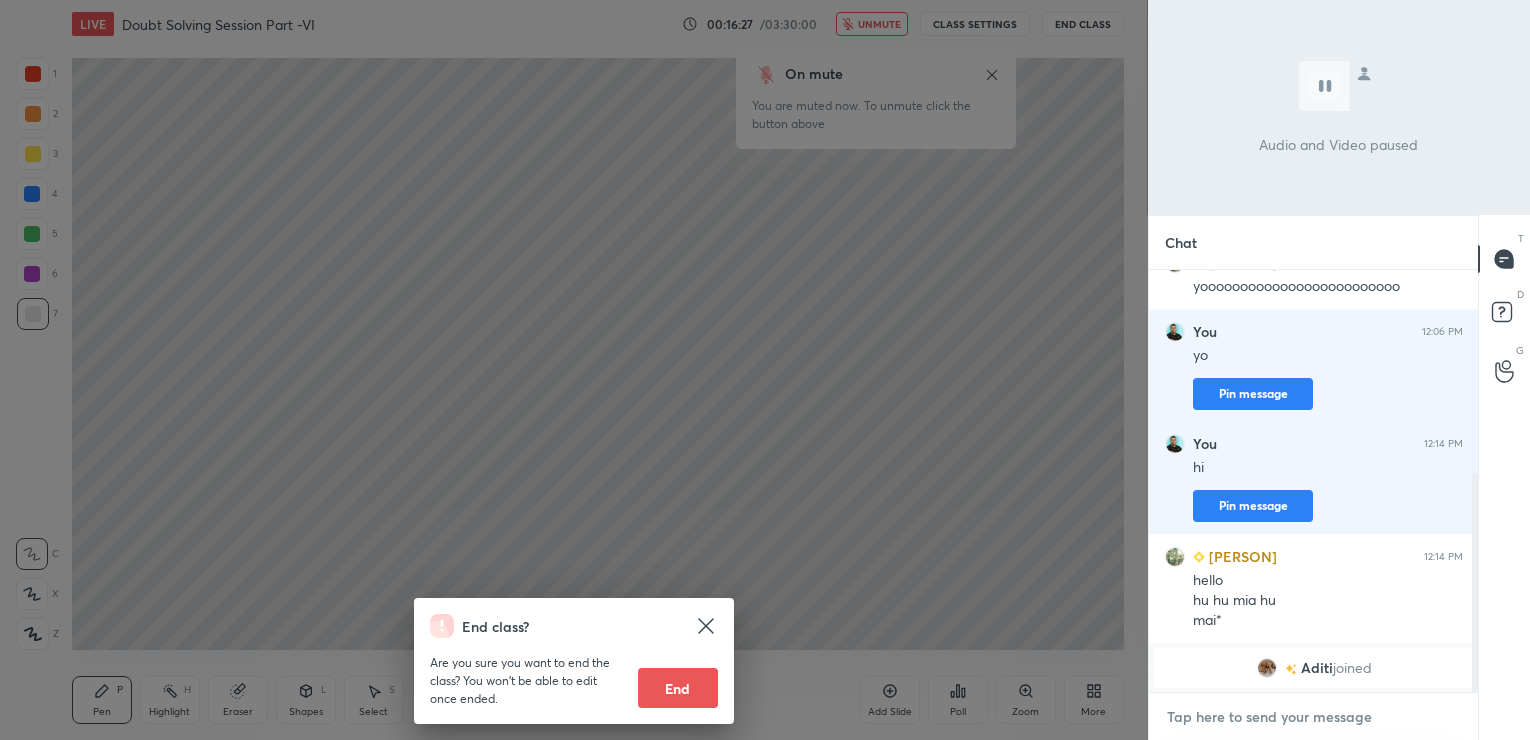 type on "H" 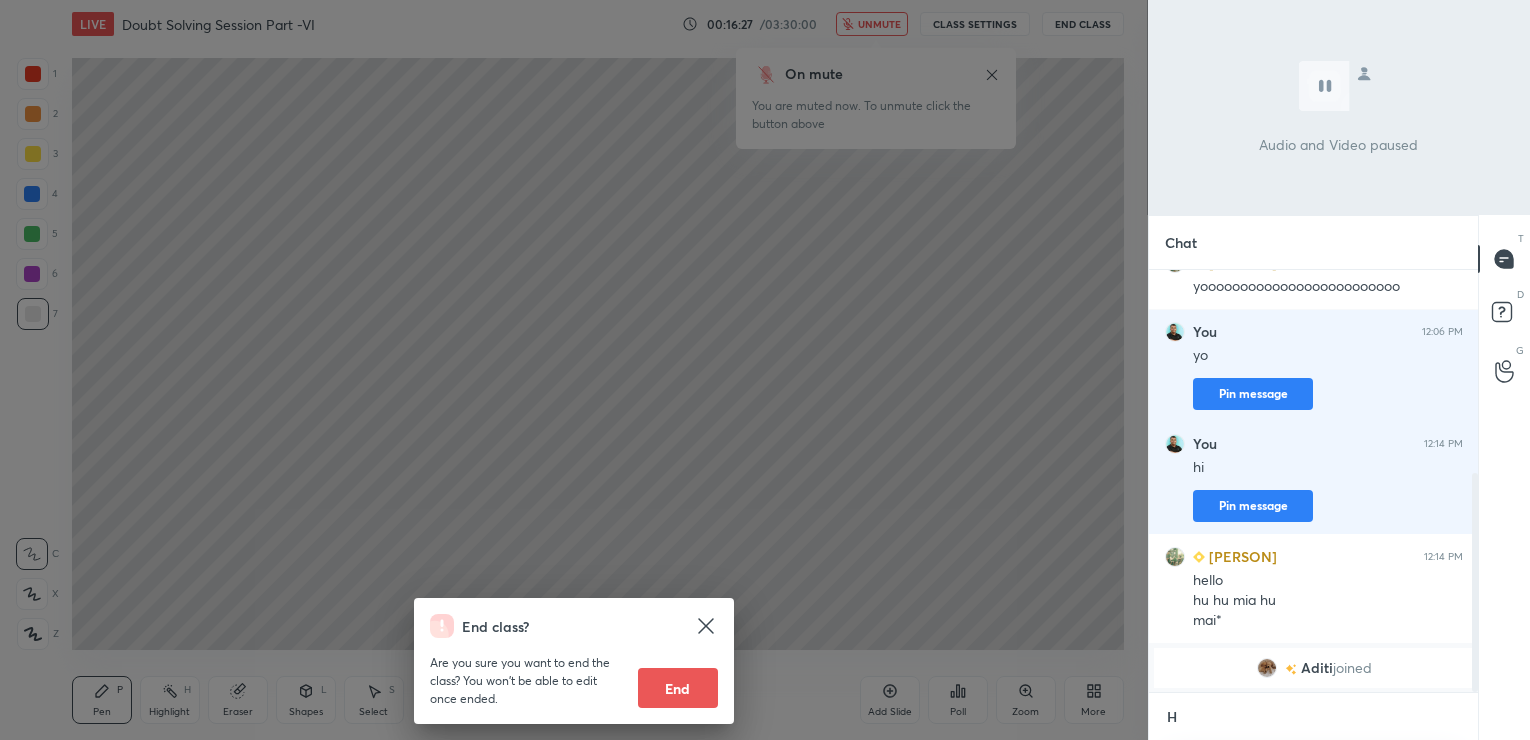 scroll, scrollTop: 411, scrollLeft: 324, axis: both 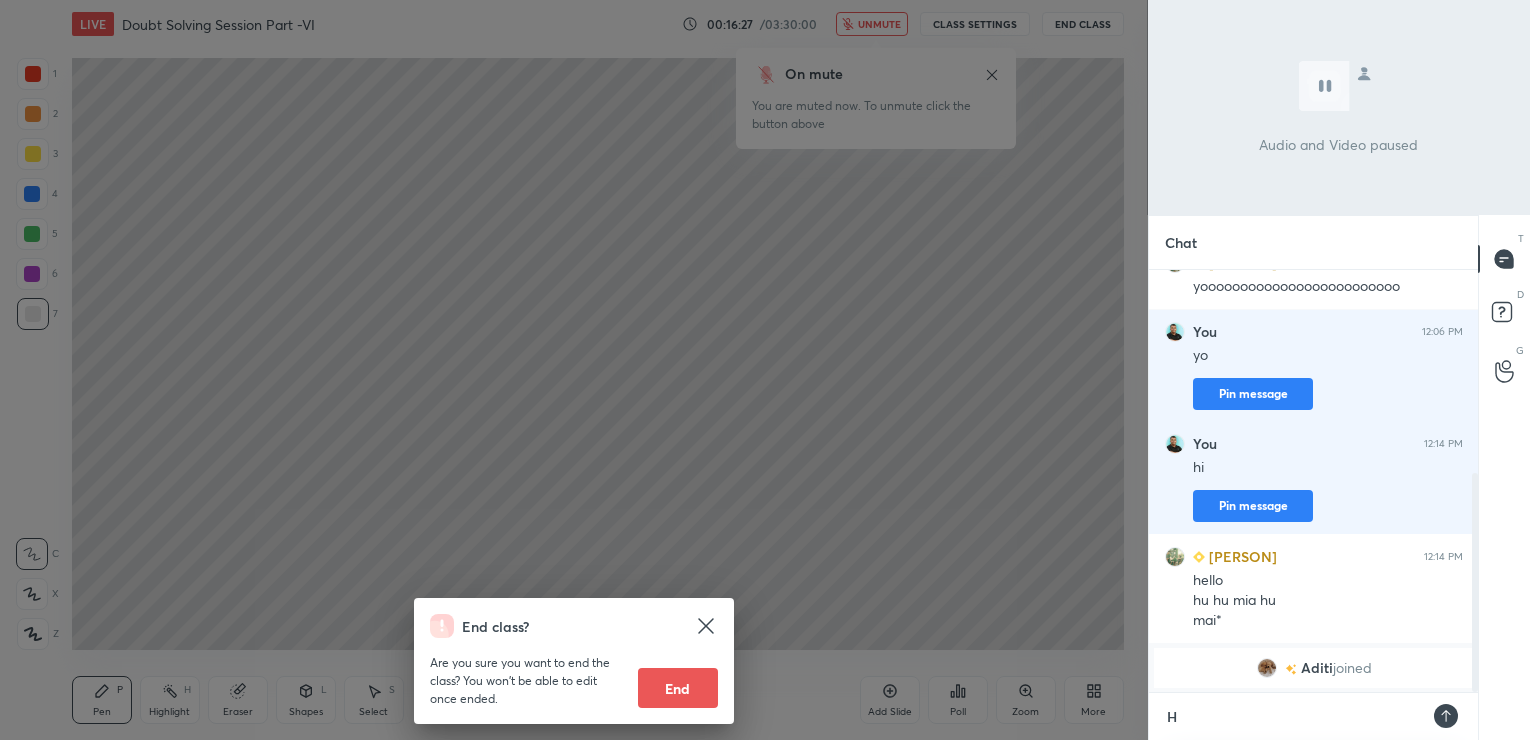 type on "He" 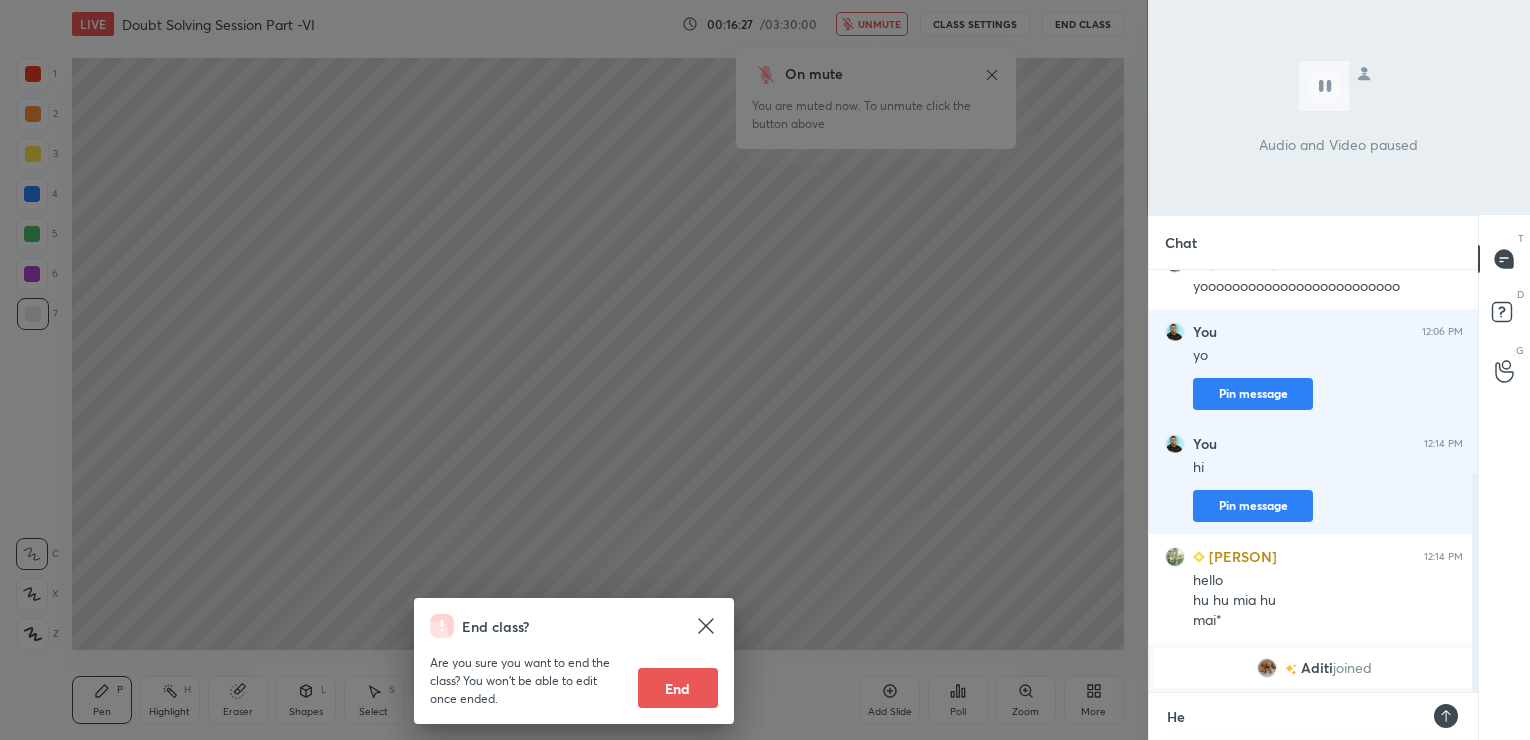 type on "Hel" 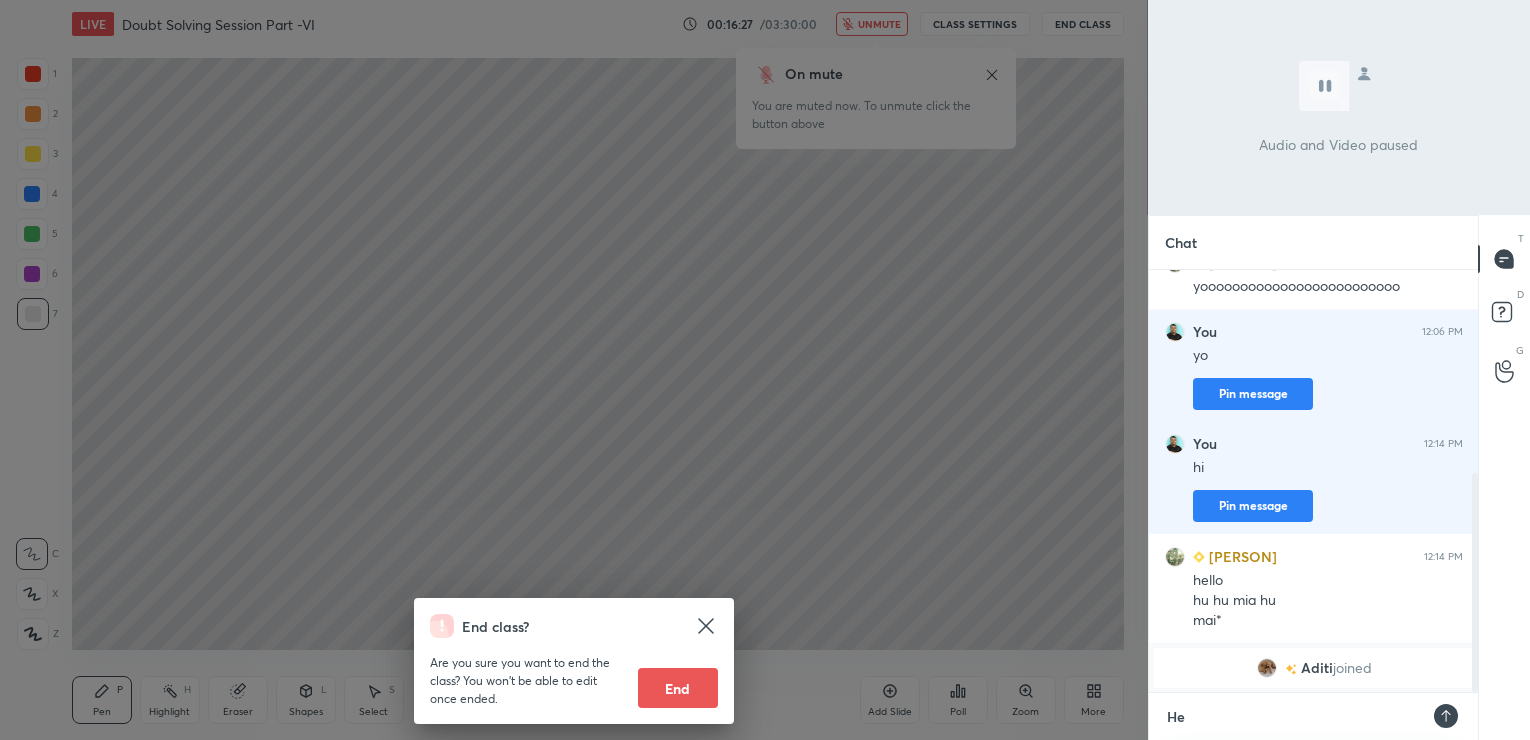 type on "x" 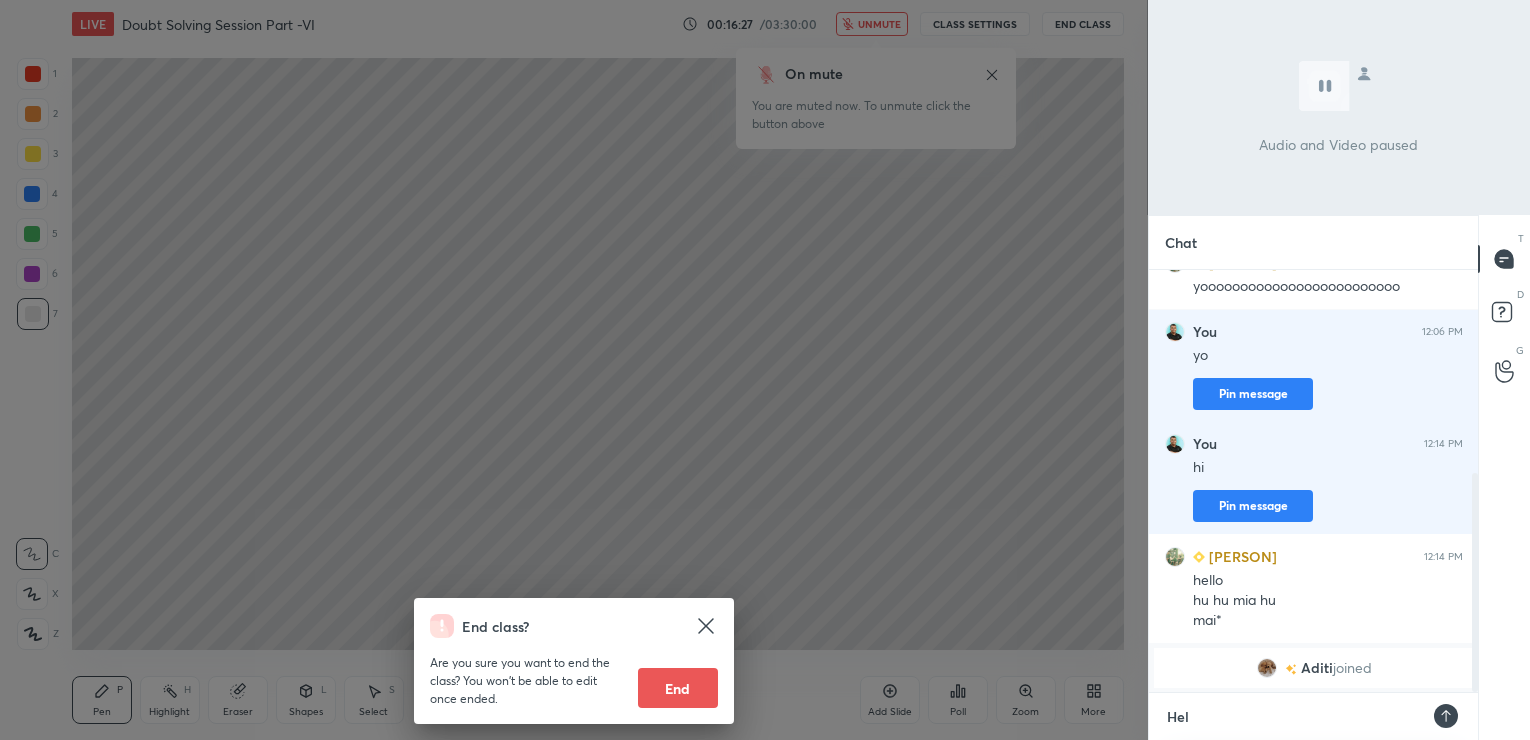 type on "Hell" 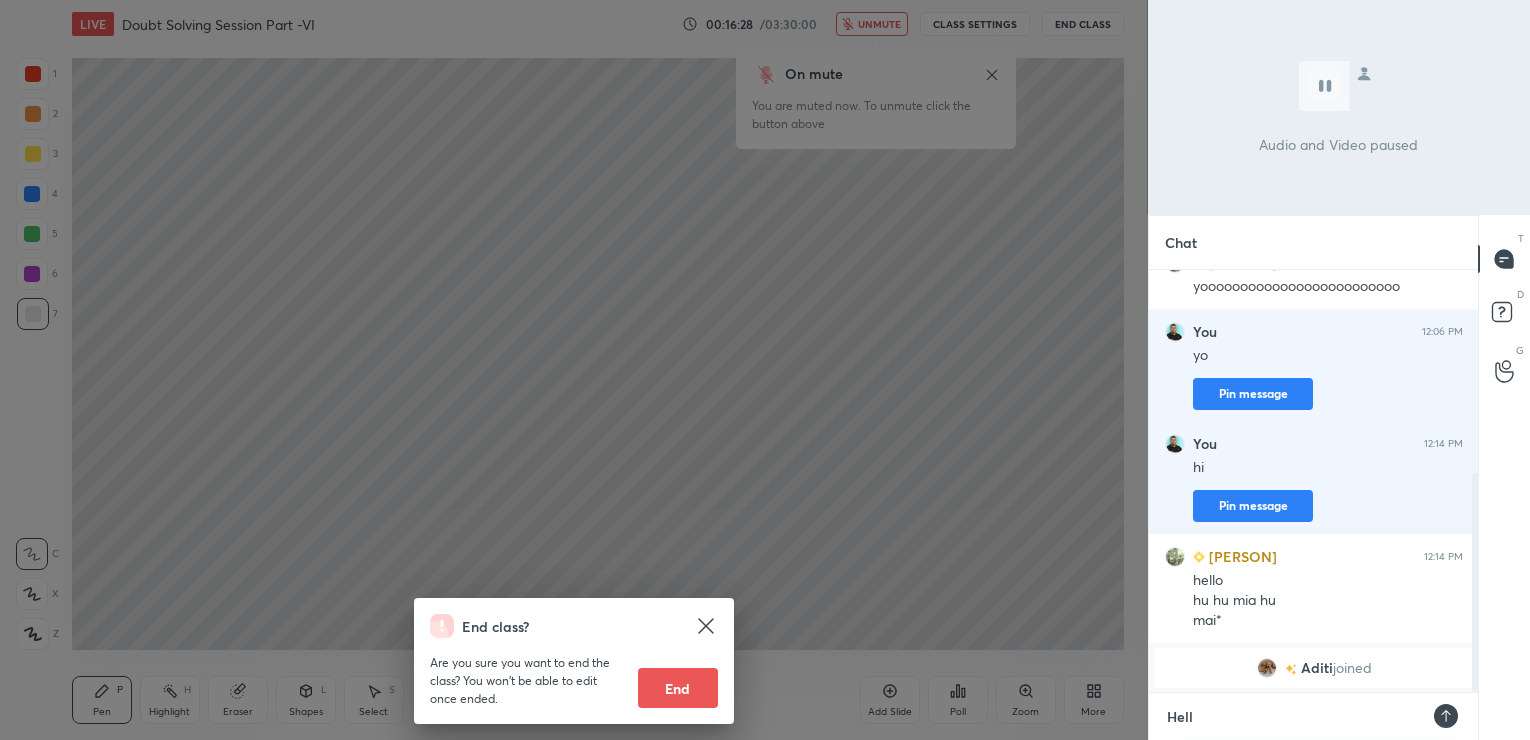 type on "Hello" 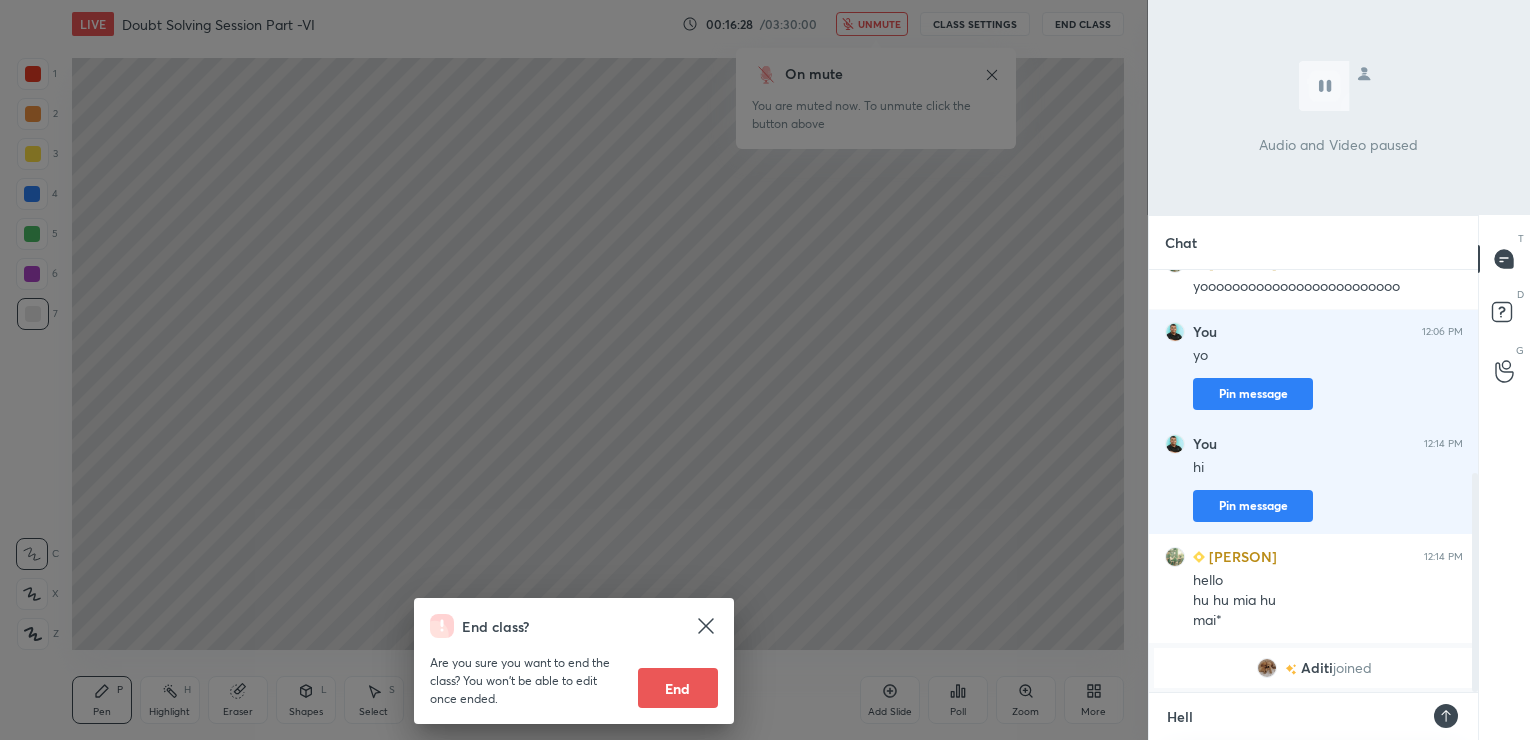 type on "x" 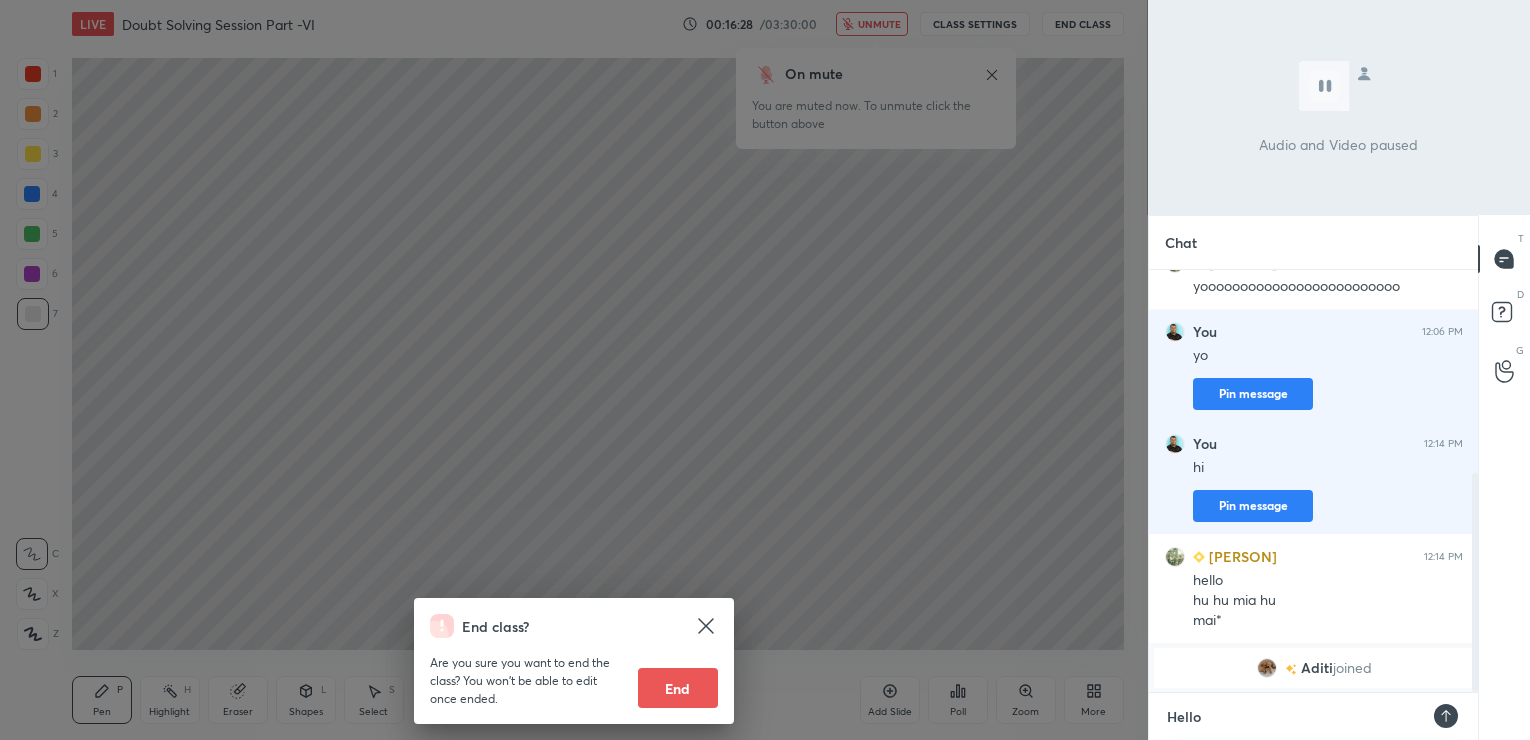 type 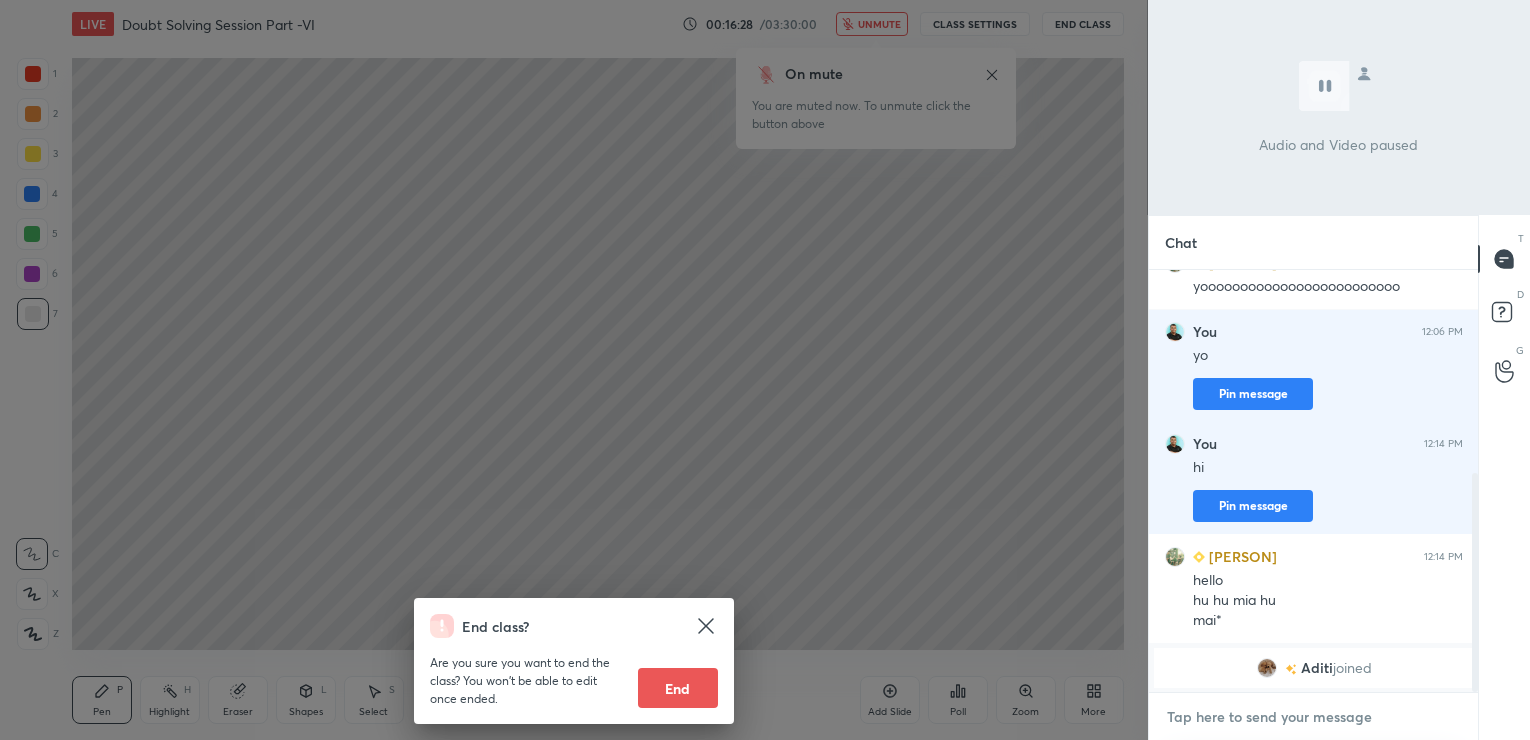 scroll, scrollTop: 473, scrollLeft: 0, axis: vertical 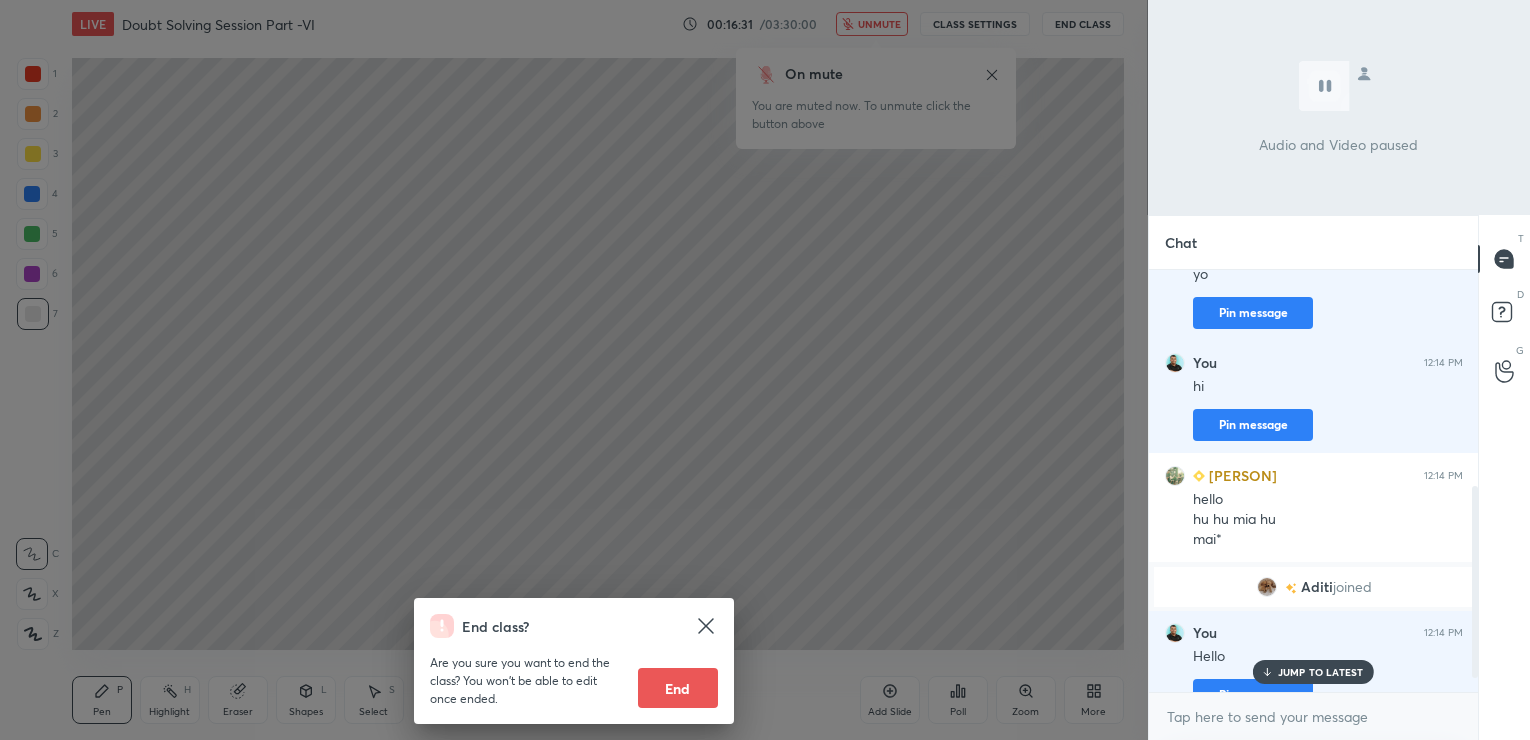 click on "JUMP TO LATEST" at bounding box center (1321, 672) 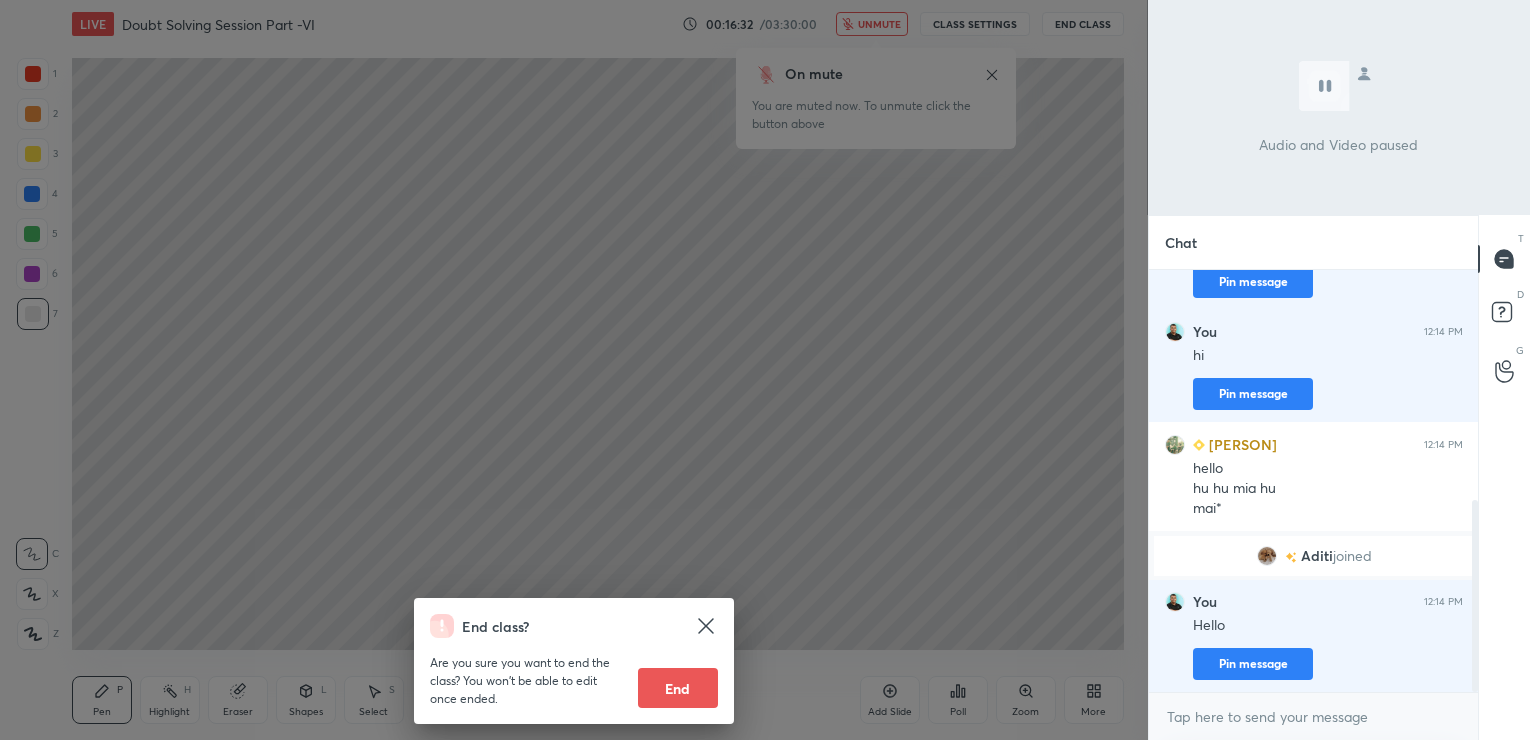 click on "Aditi" at bounding box center [1316, 556] 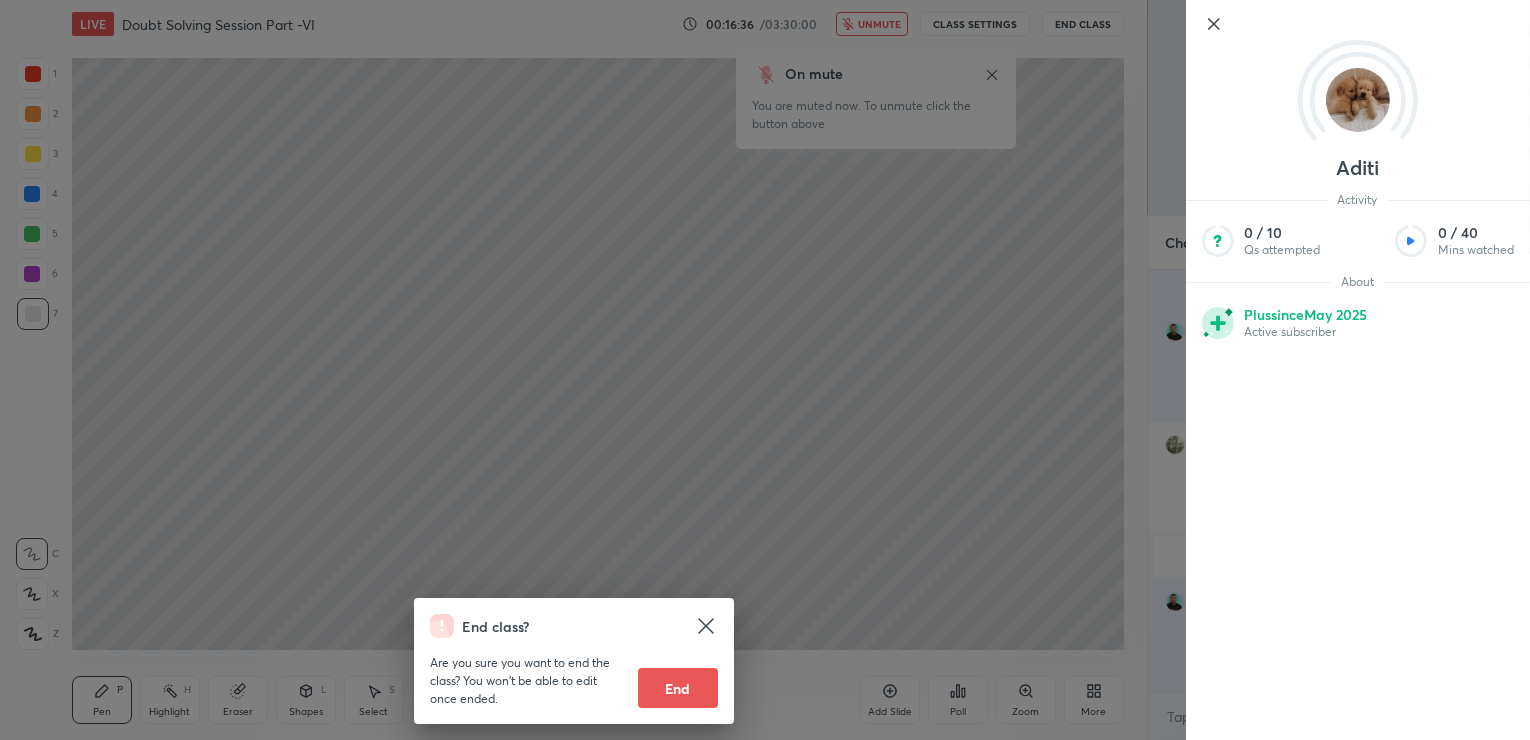 click 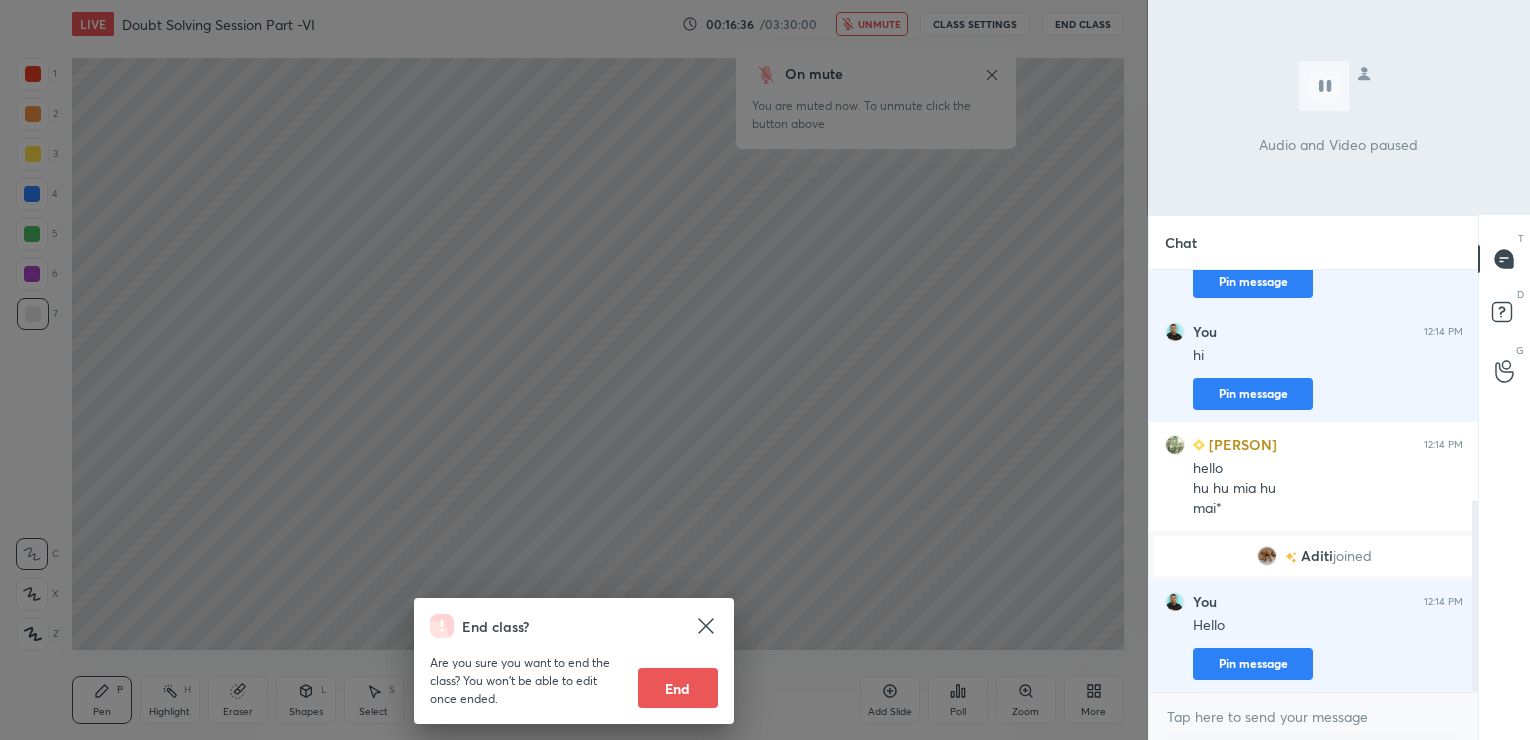 click 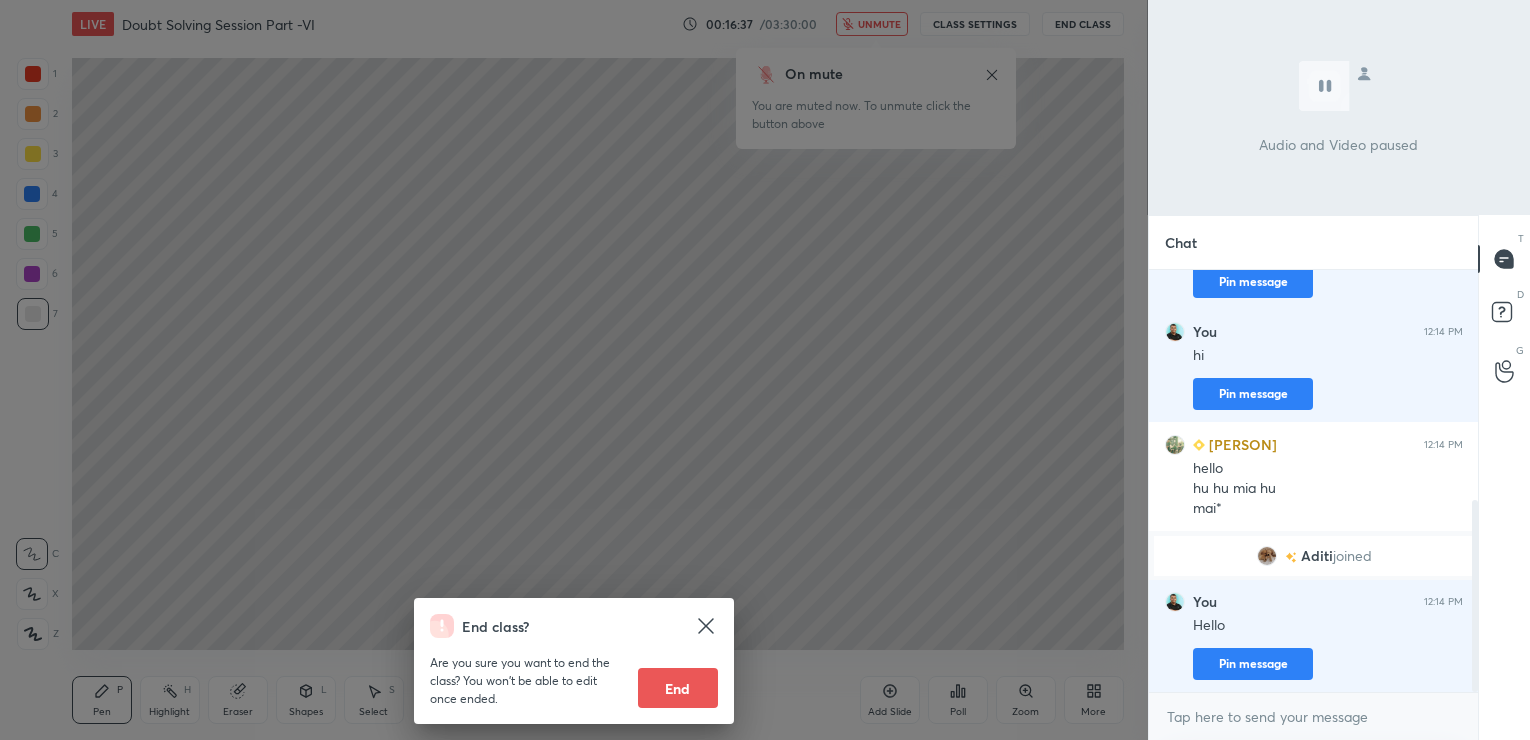 click on "Audio and Video paused" at bounding box center (1339, 107) 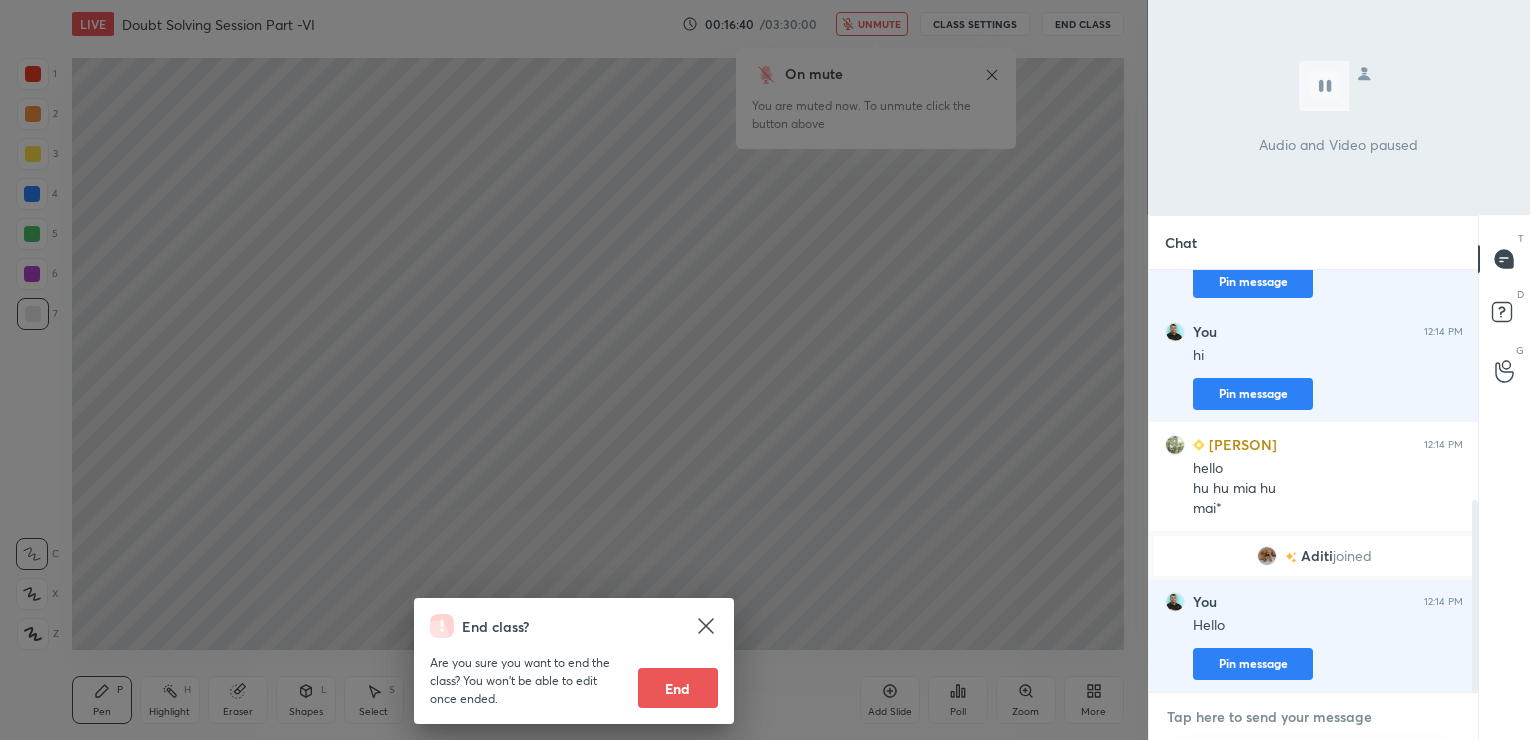 click at bounding box center (1314, 717) 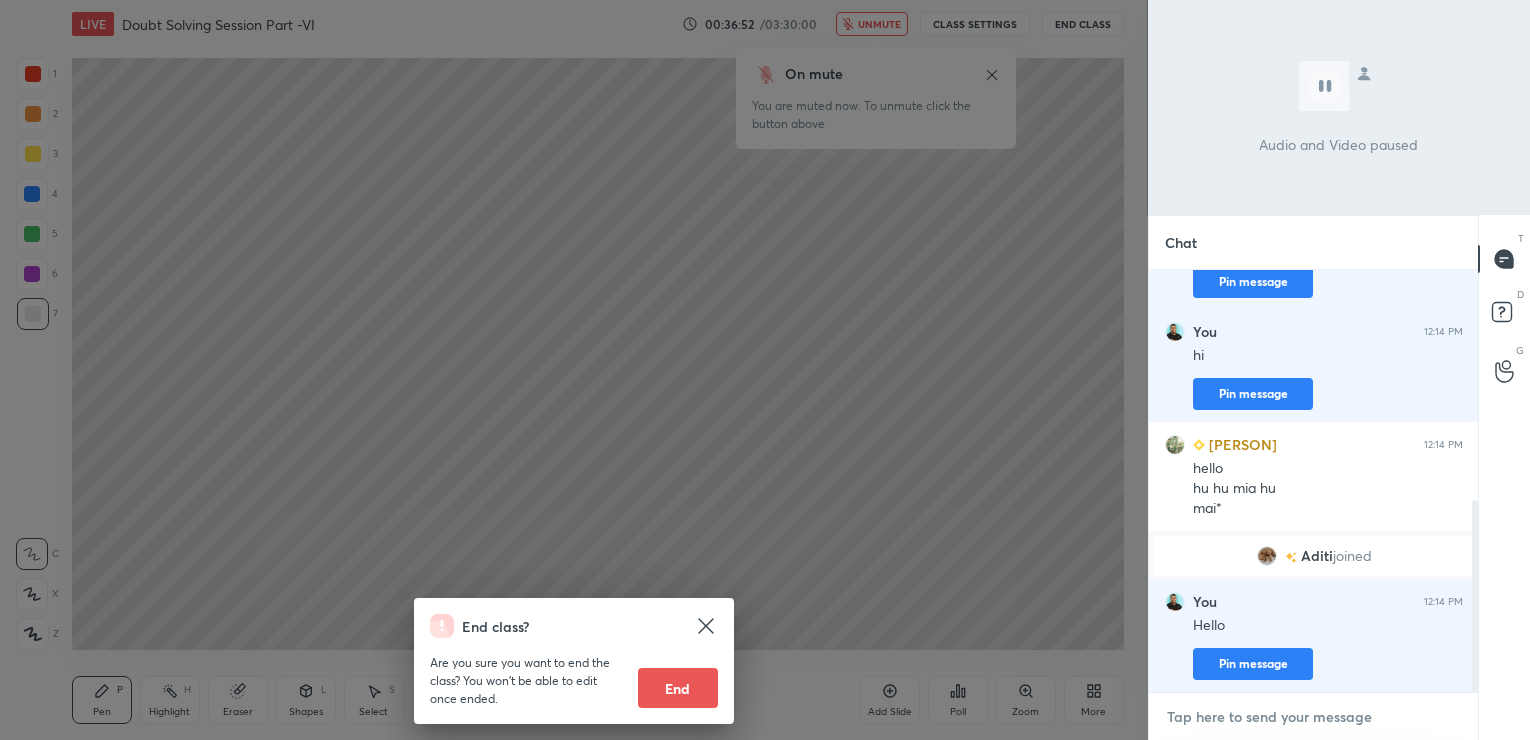type on "x" 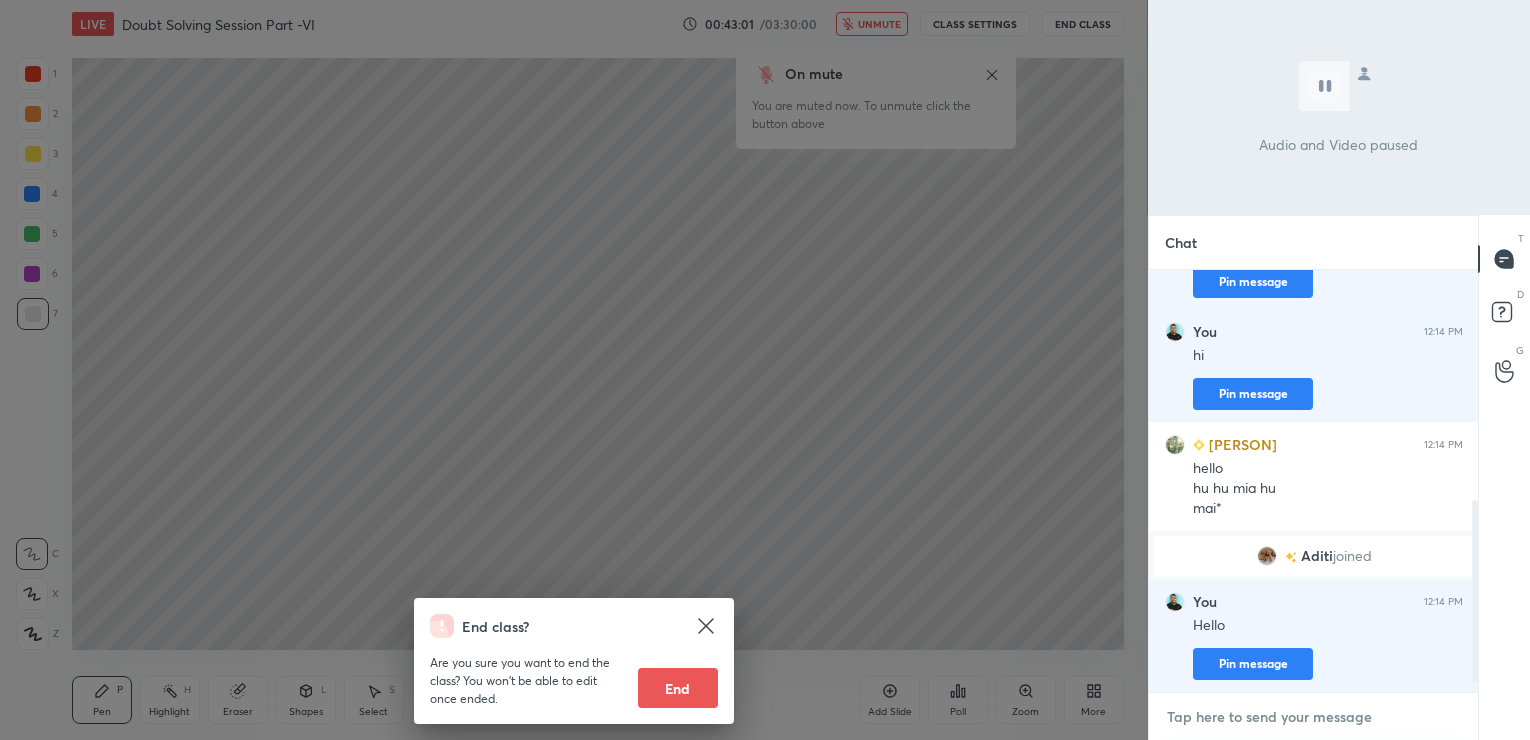 scroll, scrollTop: 552, scrollLeft: 0, axis: vertical 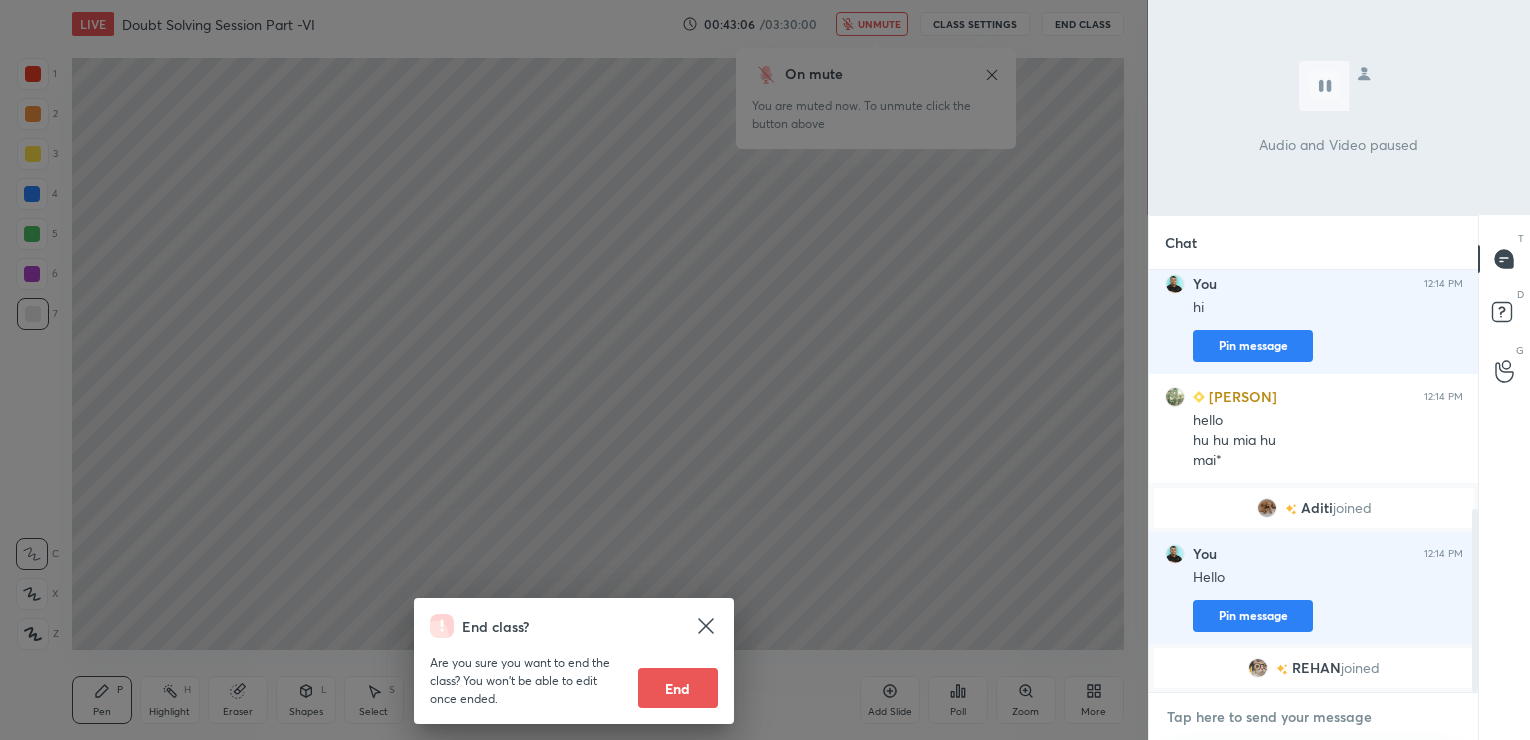 type on "h" 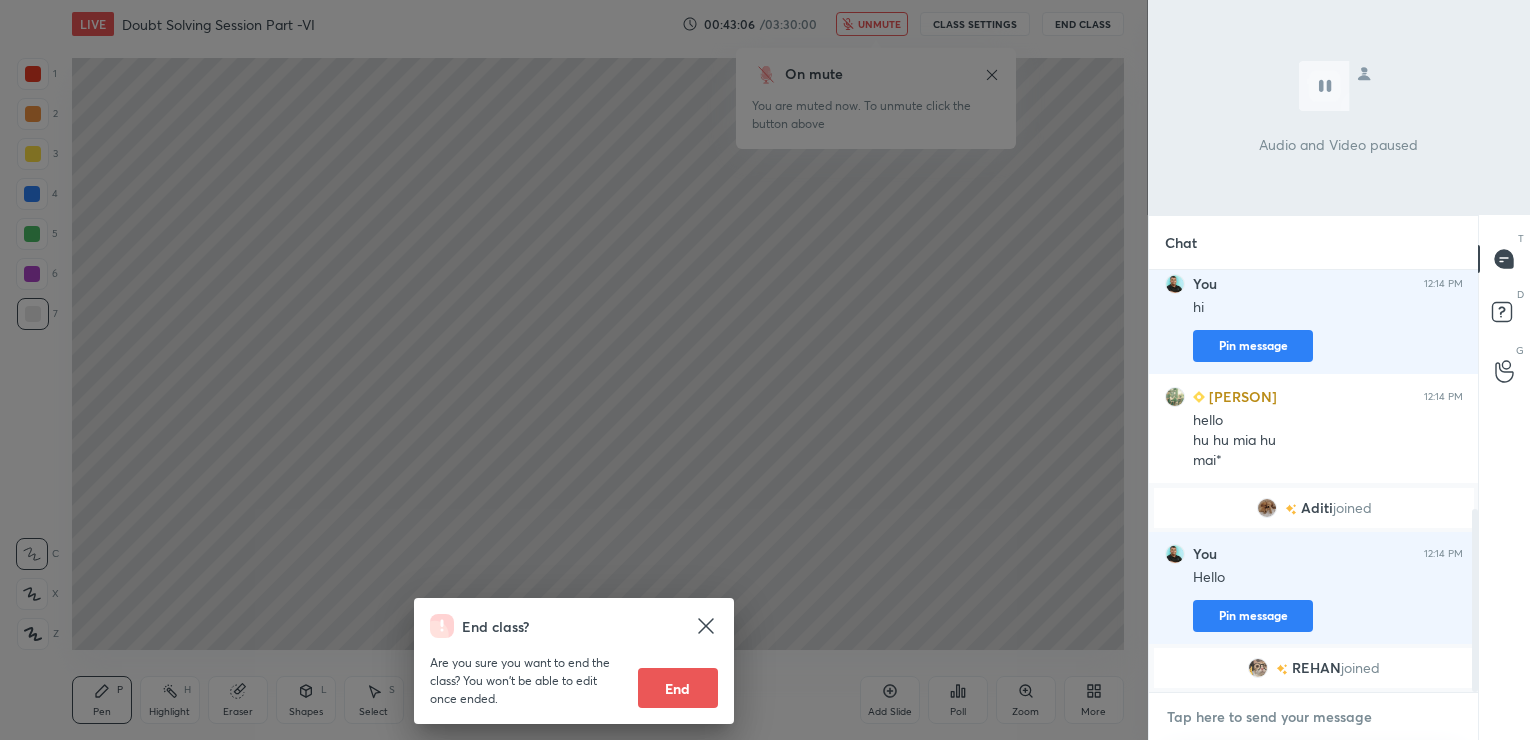 type on "x" 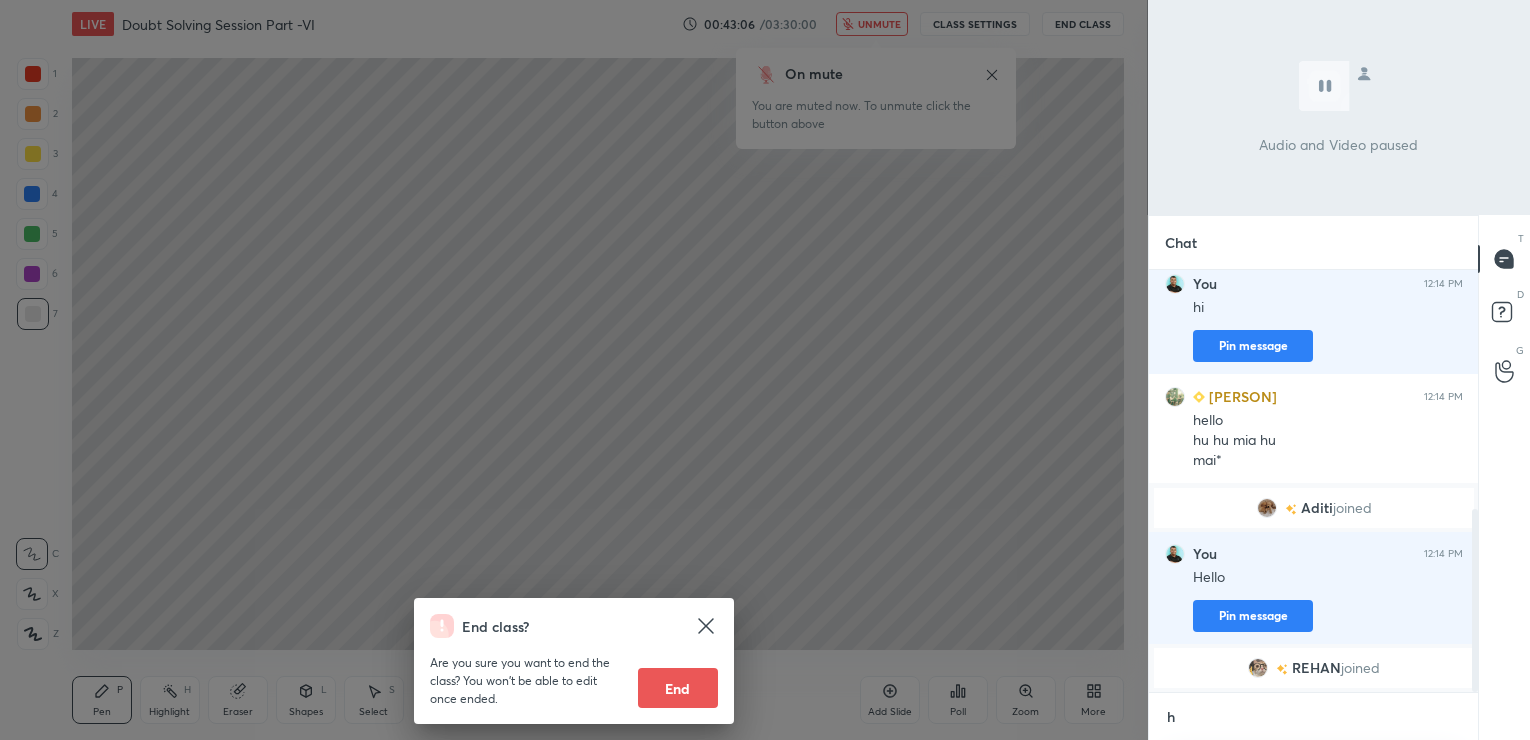 scroll, scrollTop: 411, scrollLeft: 324, axis: both 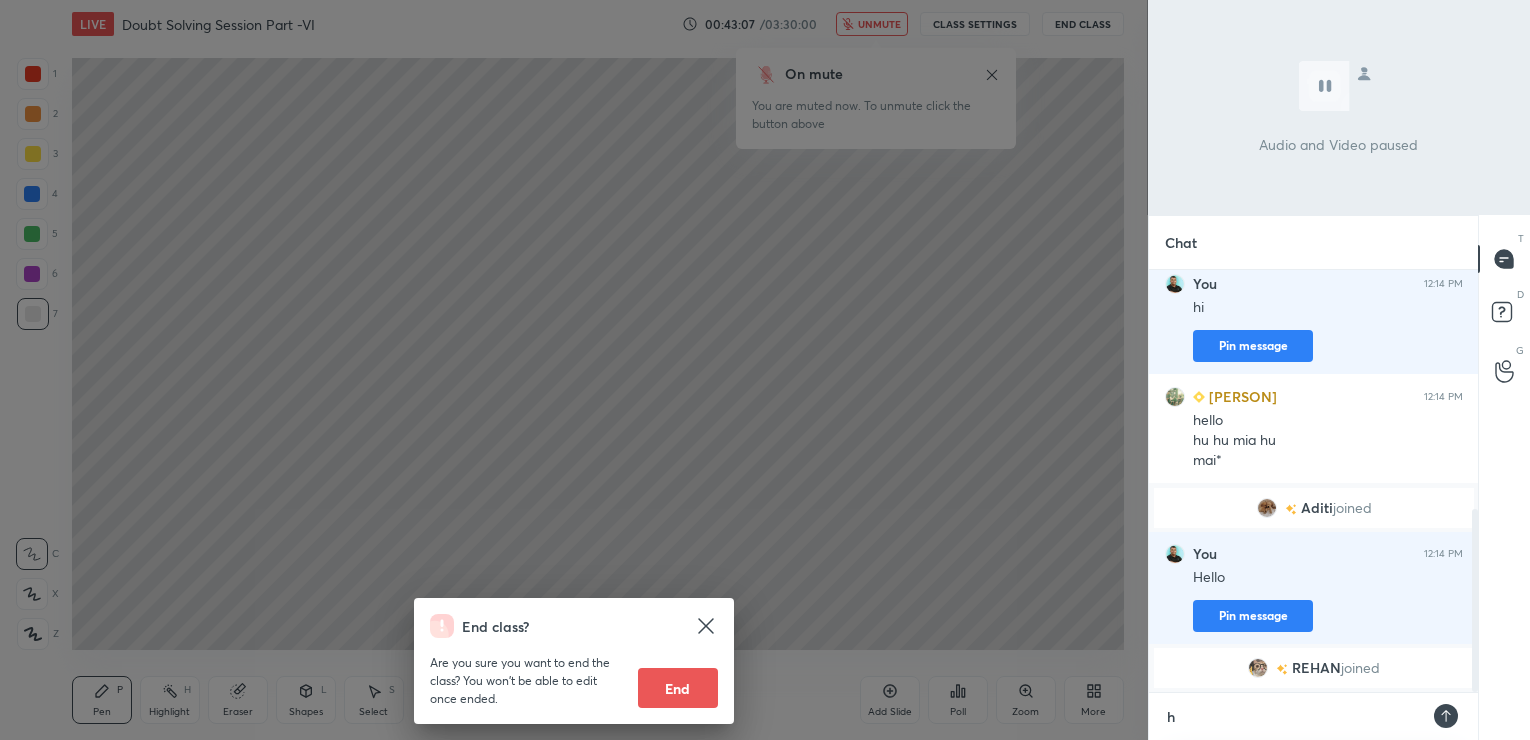 type on "hi" 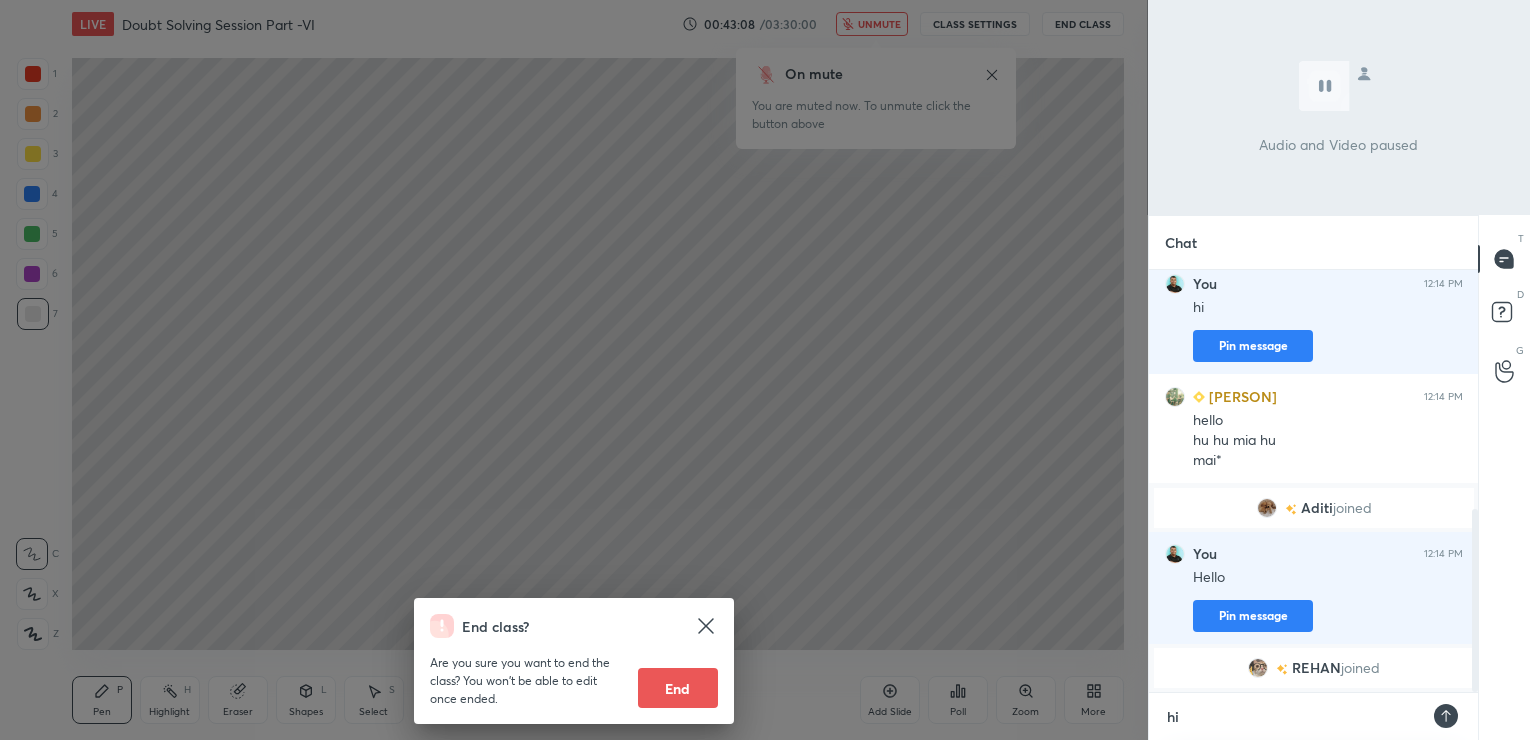 type 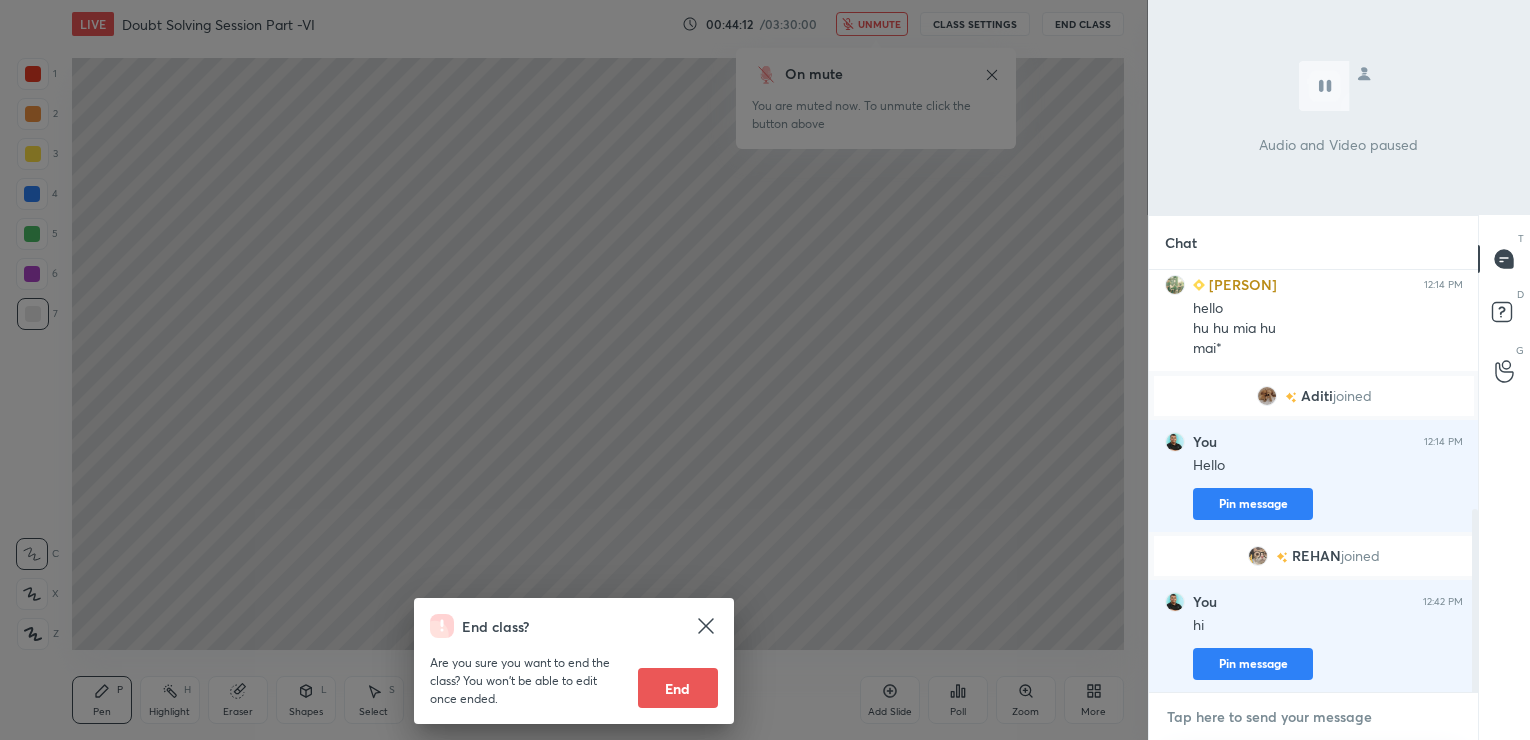 type on "x" 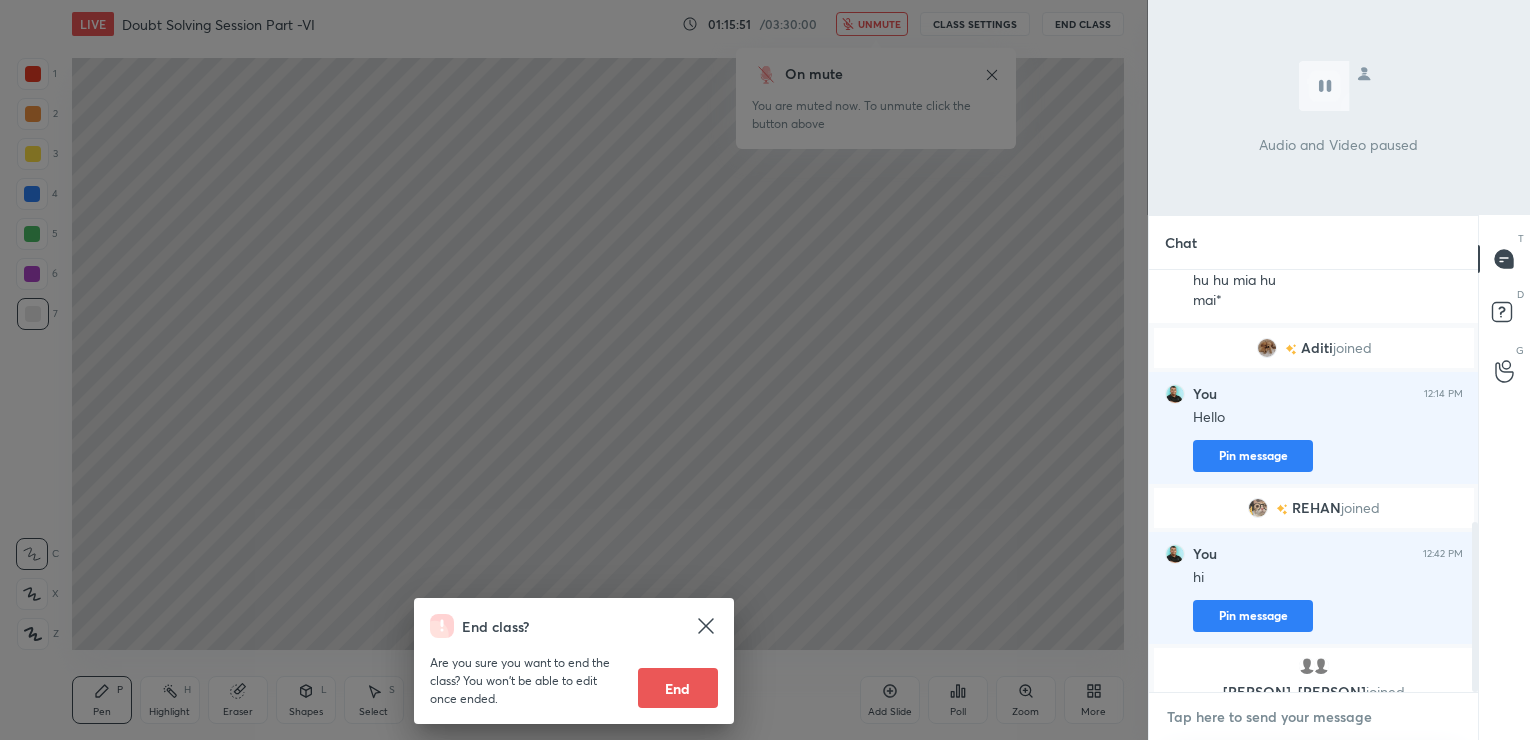 scroll, scrollTop: 624, scrollLeft: 0, axis: vertical 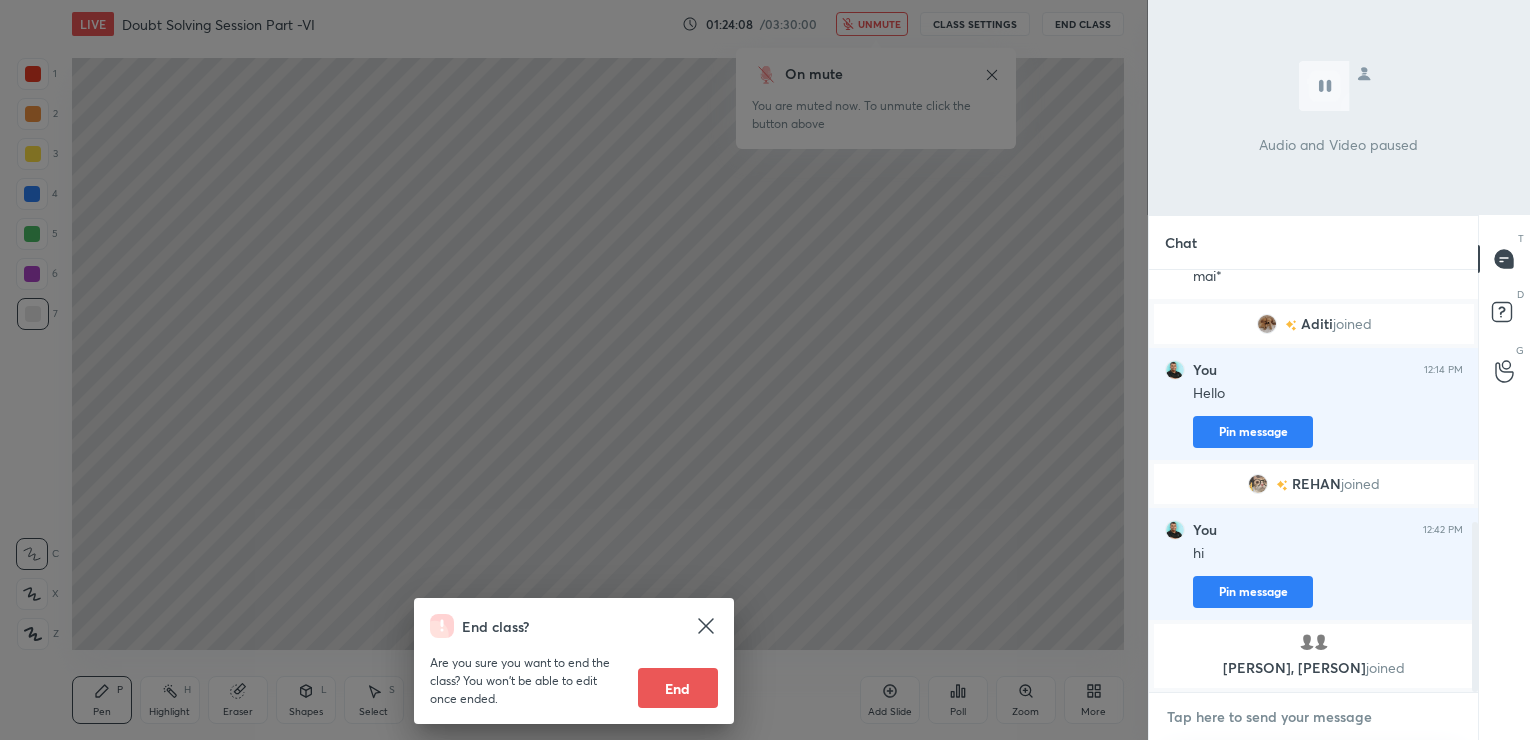 type on "h" 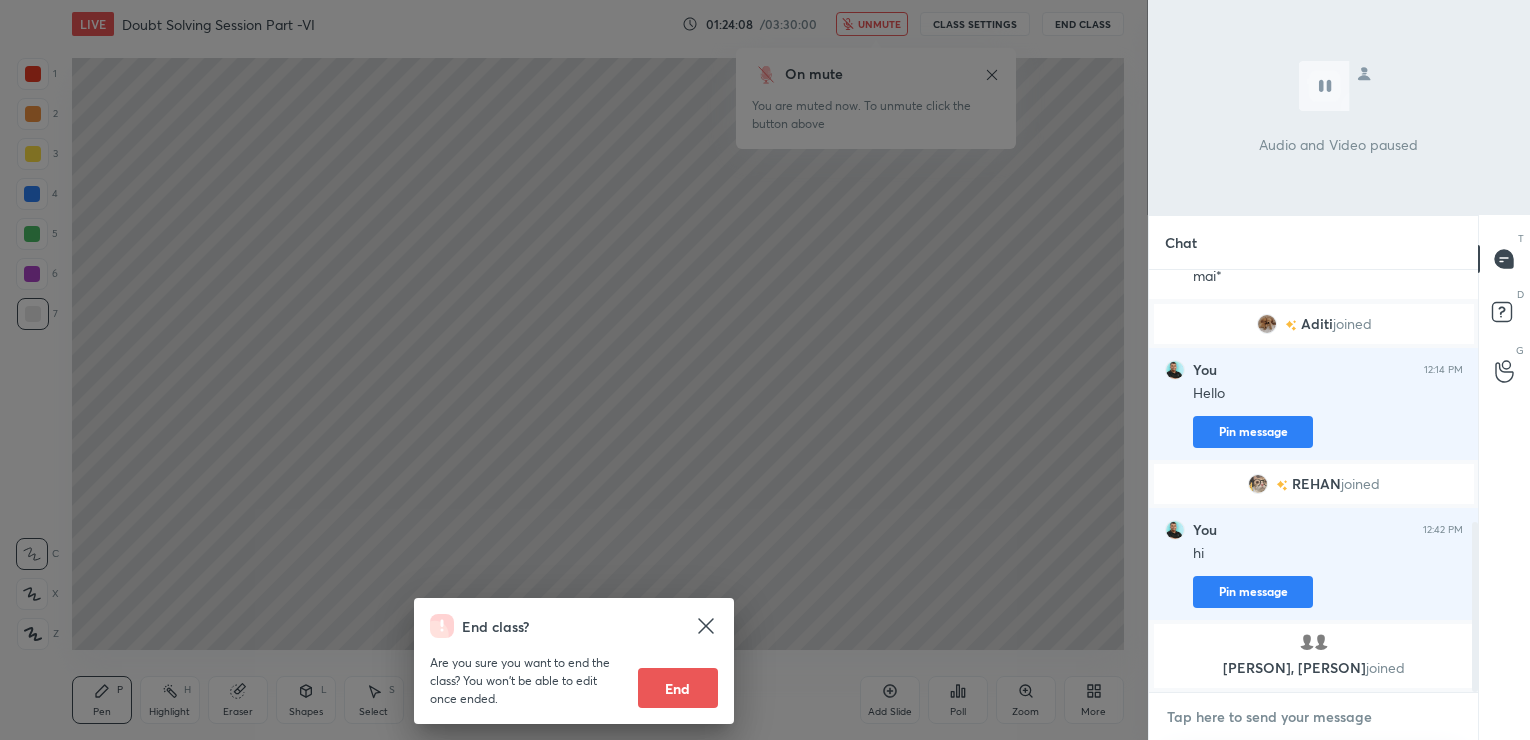 type on "x" 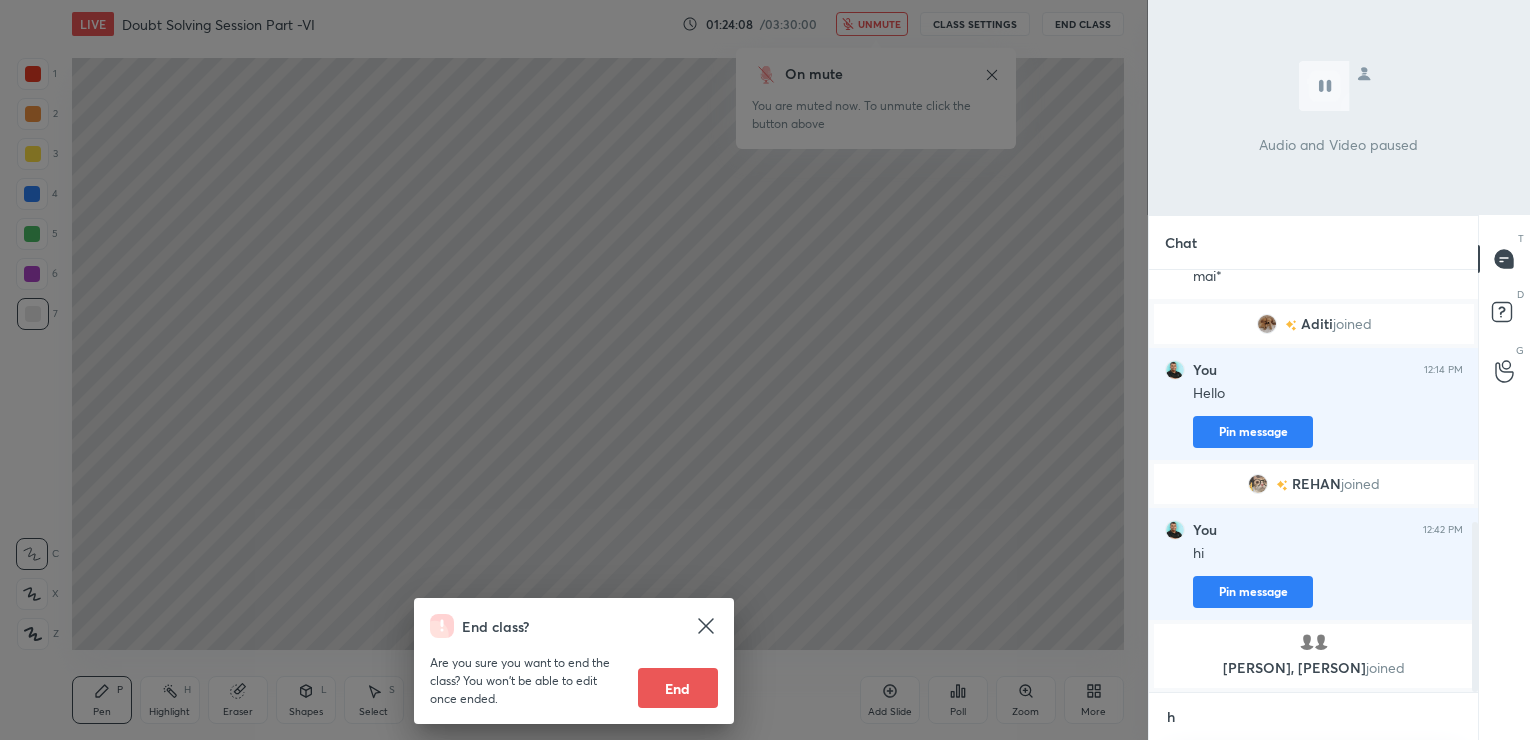 scroll, scrollTop: 411, scrollLeft: 324, axis: both 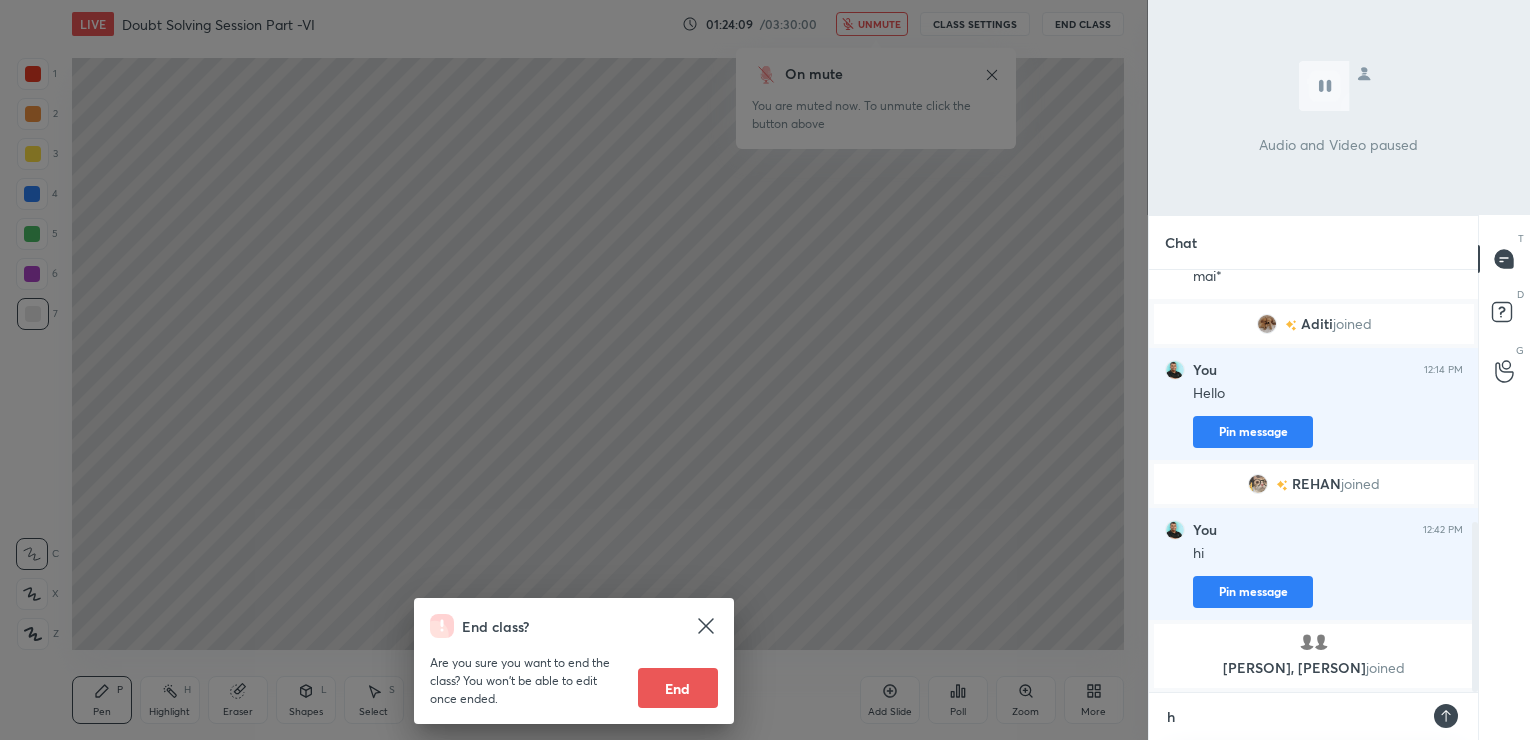 type on "hi" 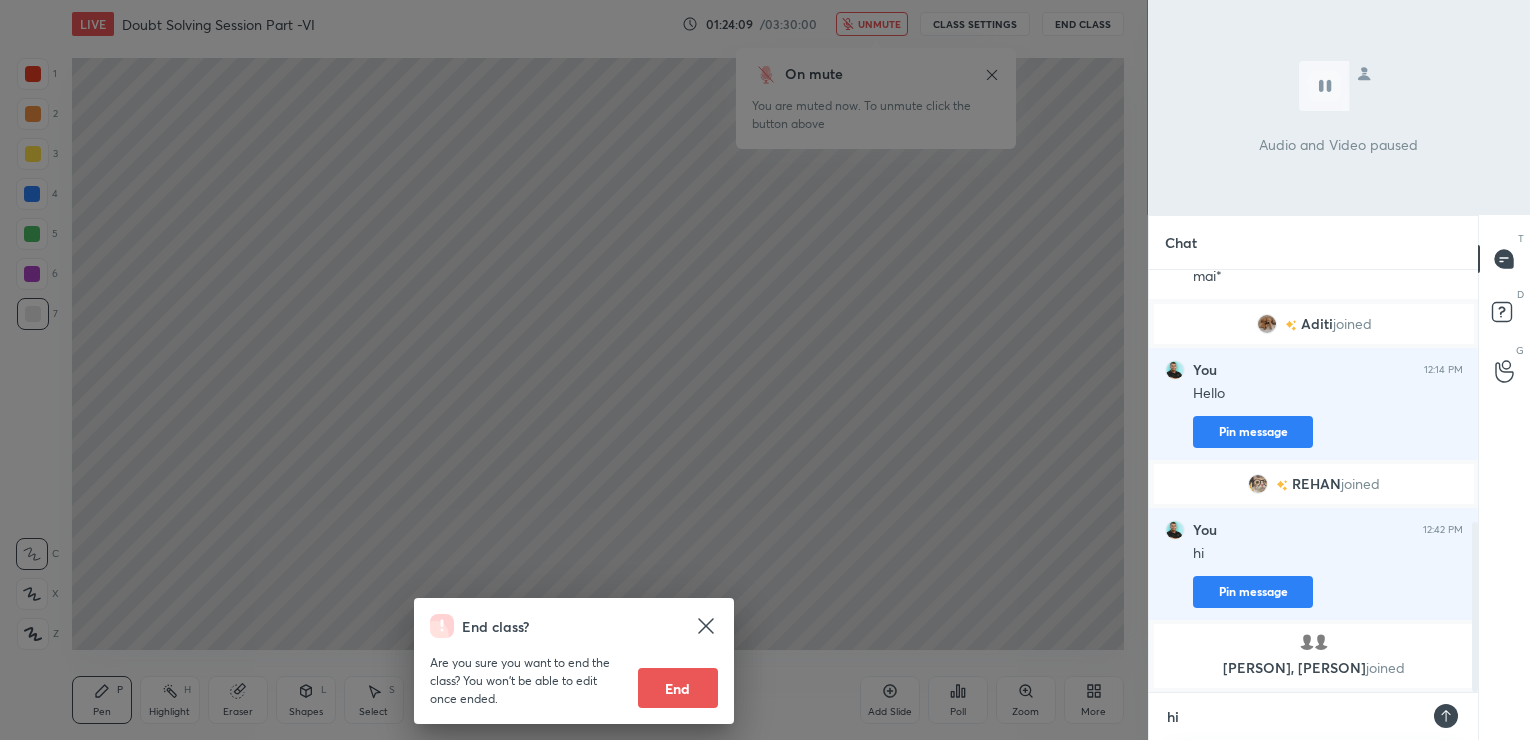 type 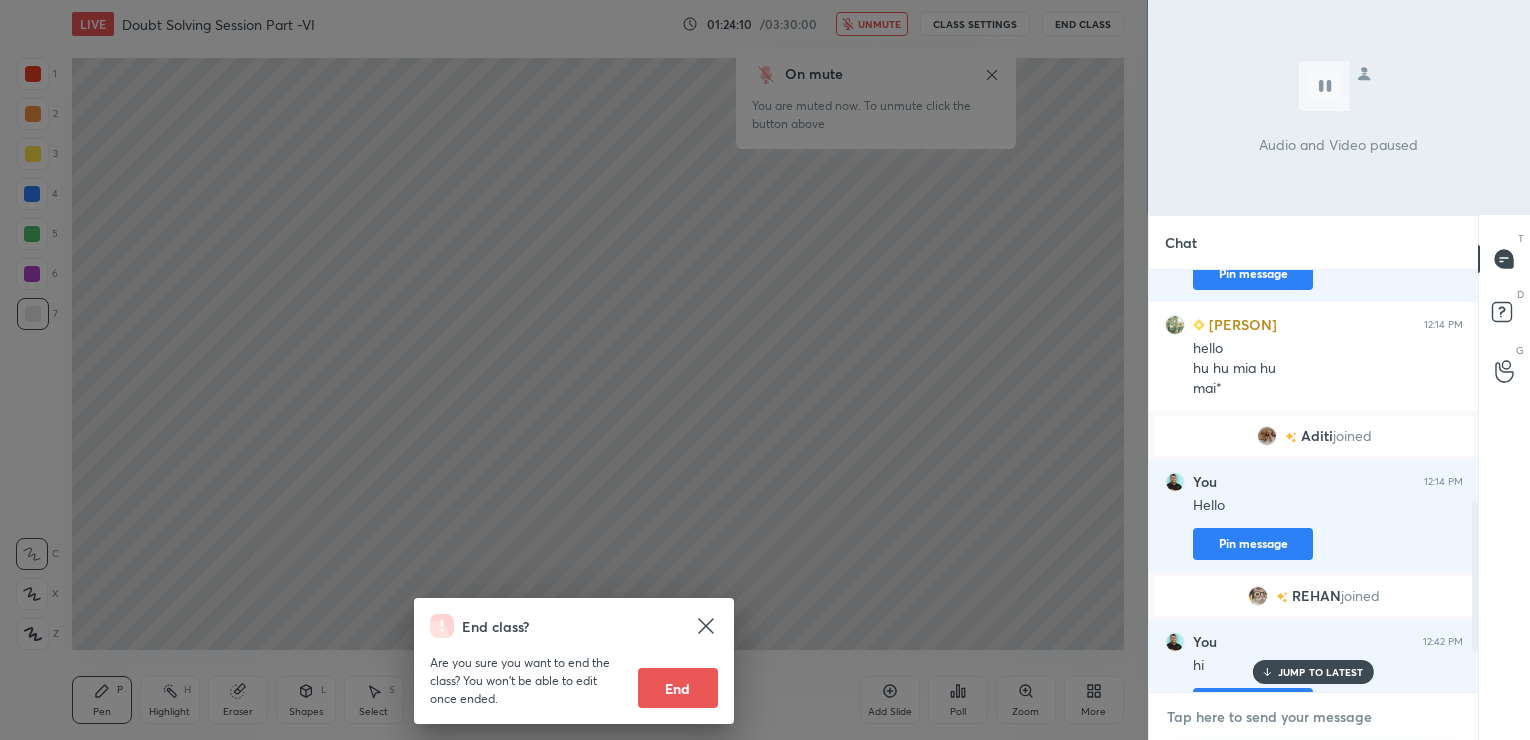 scroll, scrollTop: 653, scrollLeft: 0, axis: vertical 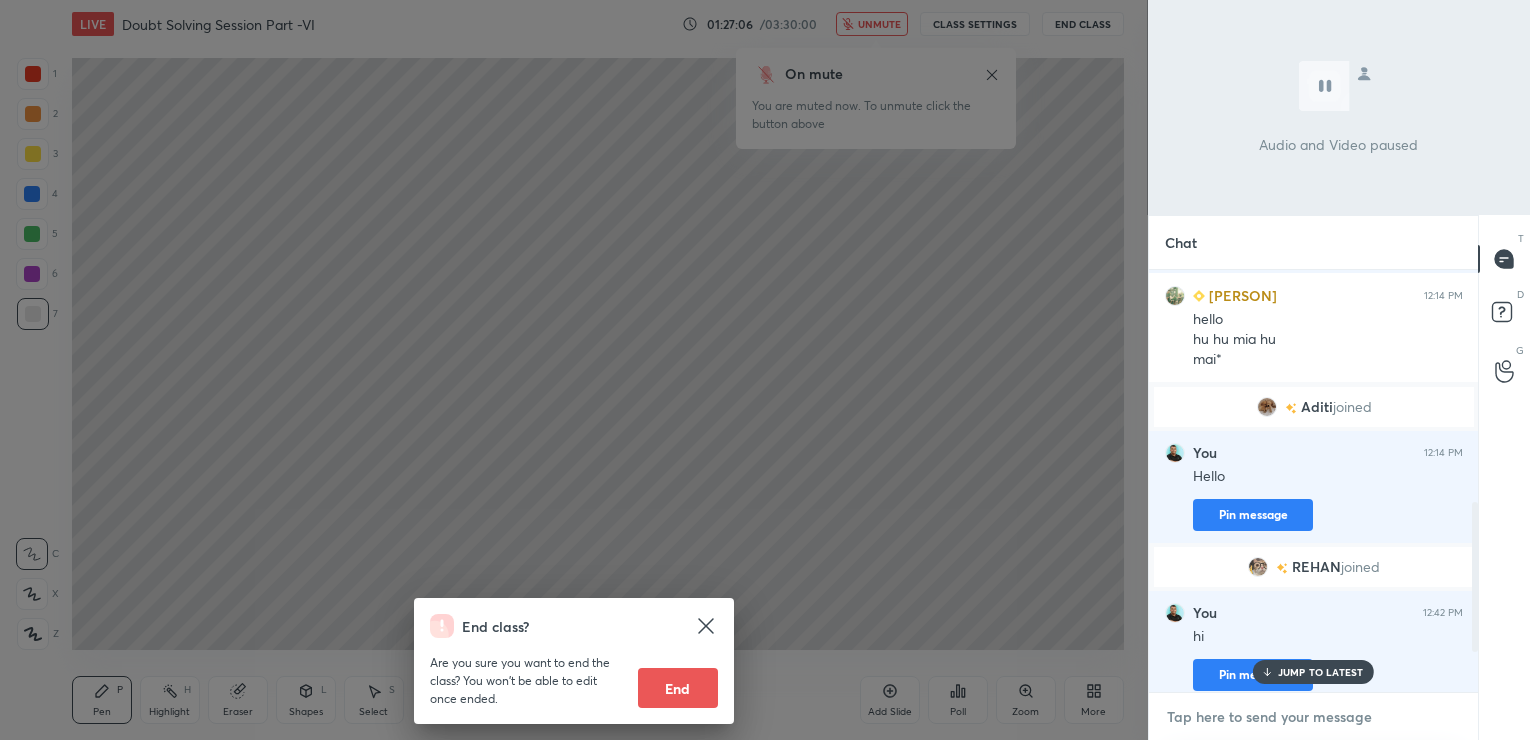 type on "x" 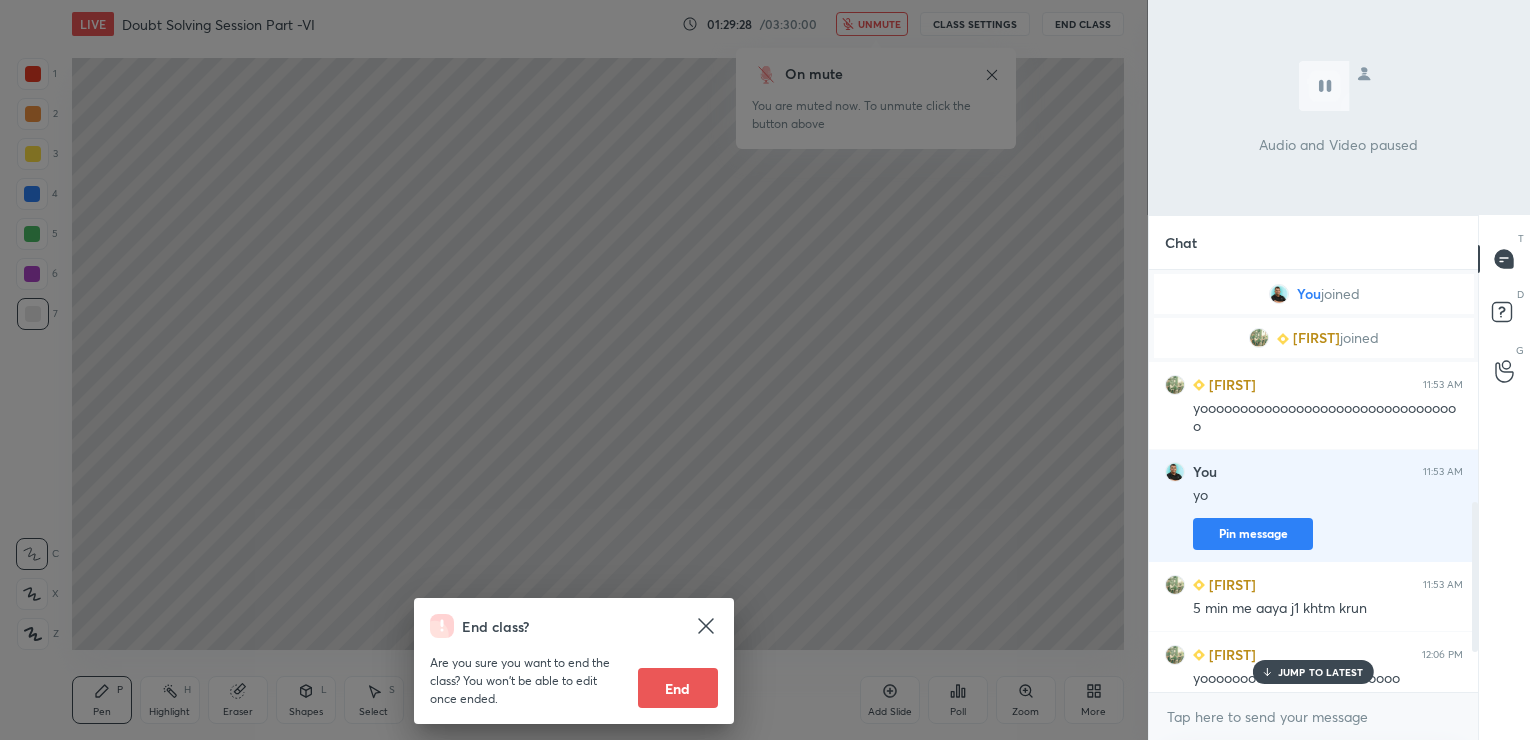 scroll, scrollTop: 0, scrollLeft: 0, axis: both 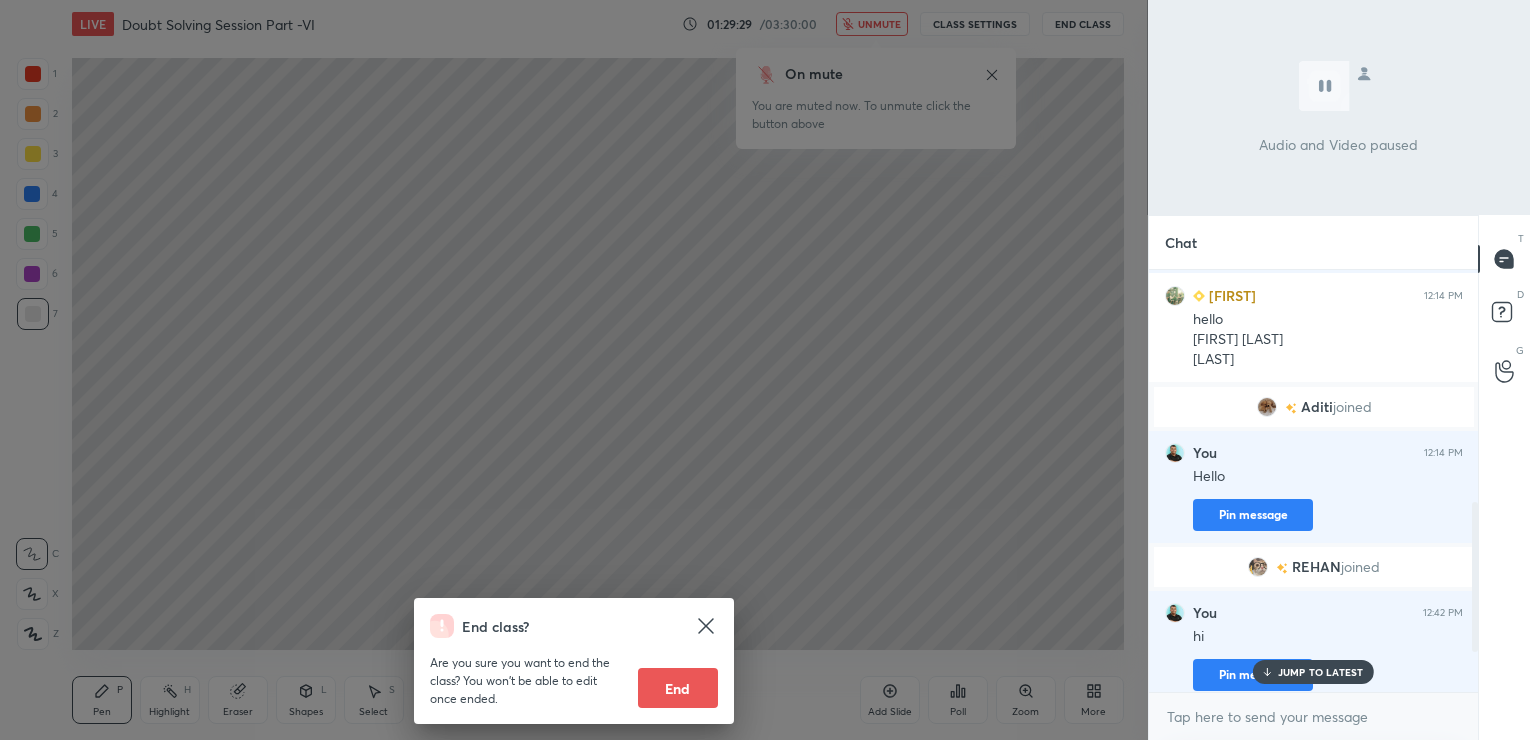 click on "JUMP TO LATEST" at bounding box center [1321, 672] 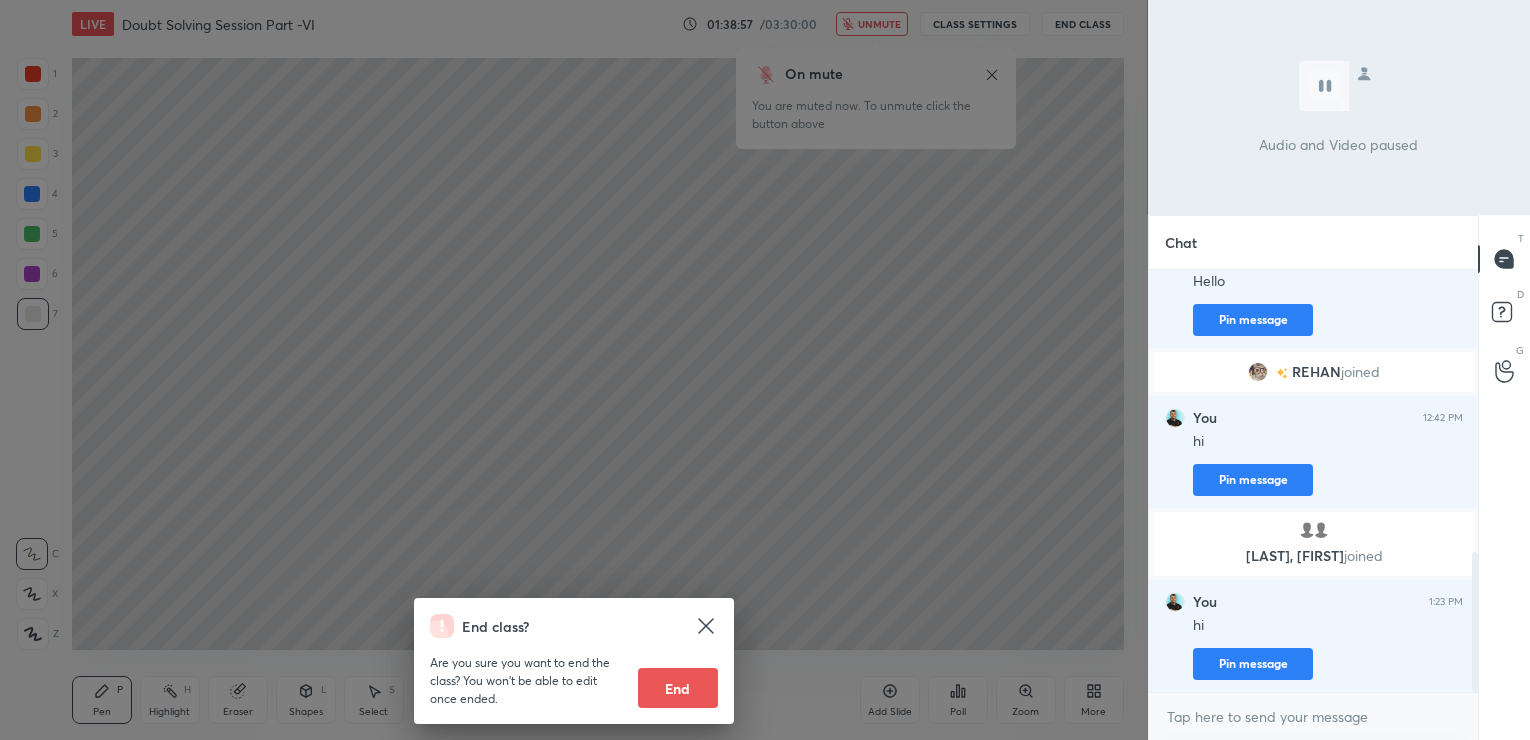 scroll, scrollTop: 896, scrollLeft: 0, axis: vertical 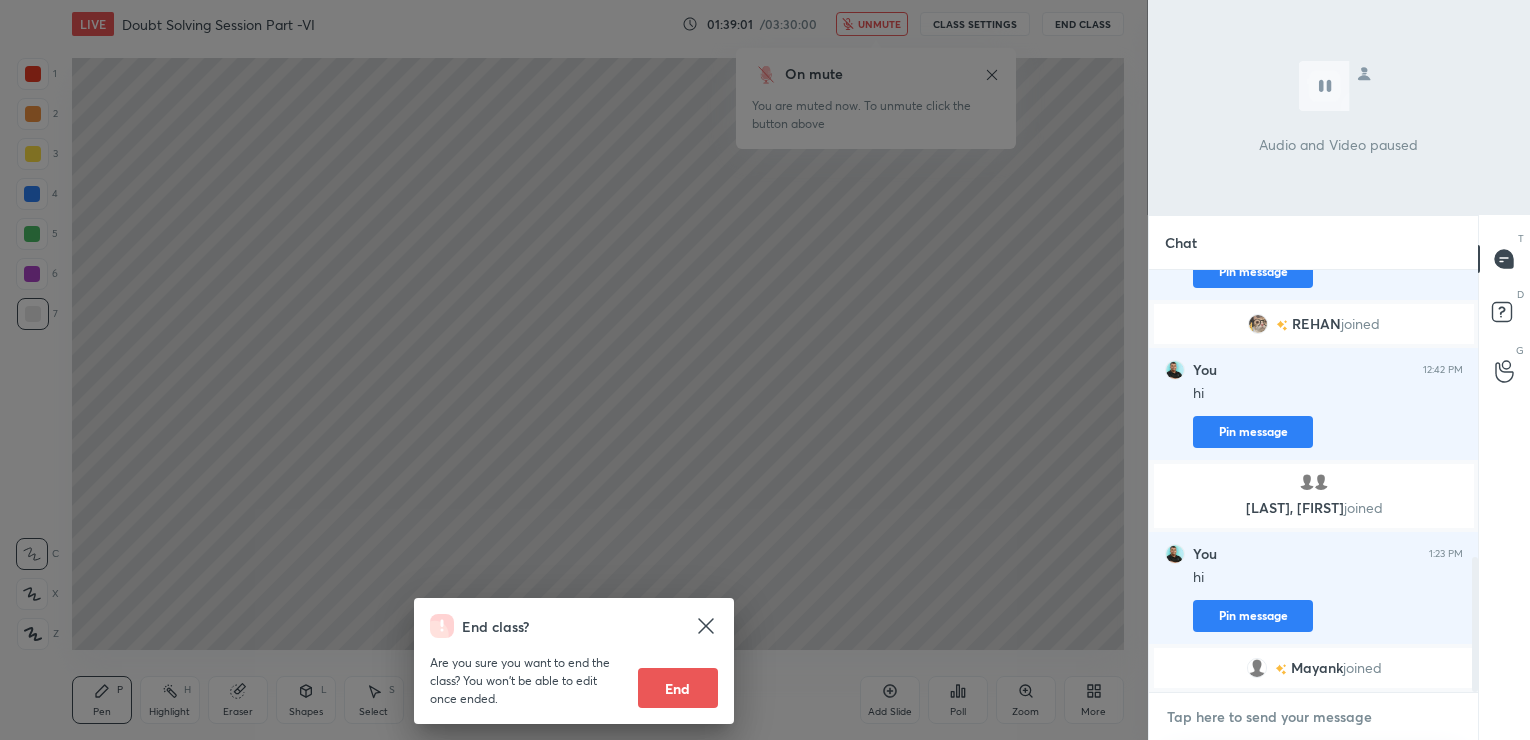 click at bounding box center [1314, 717] 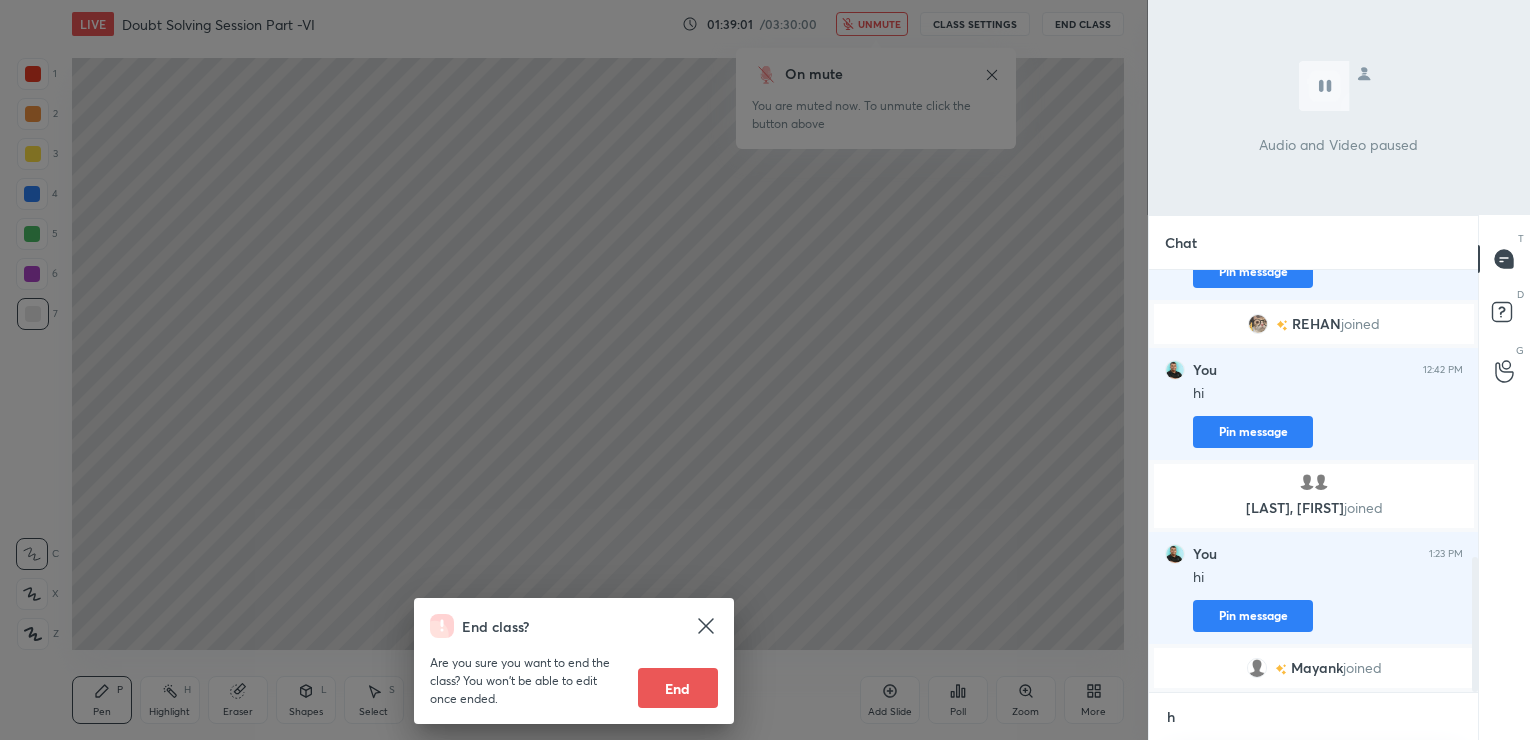 scroll, scrollTop: 411, scrollLeft: 324, axis: both 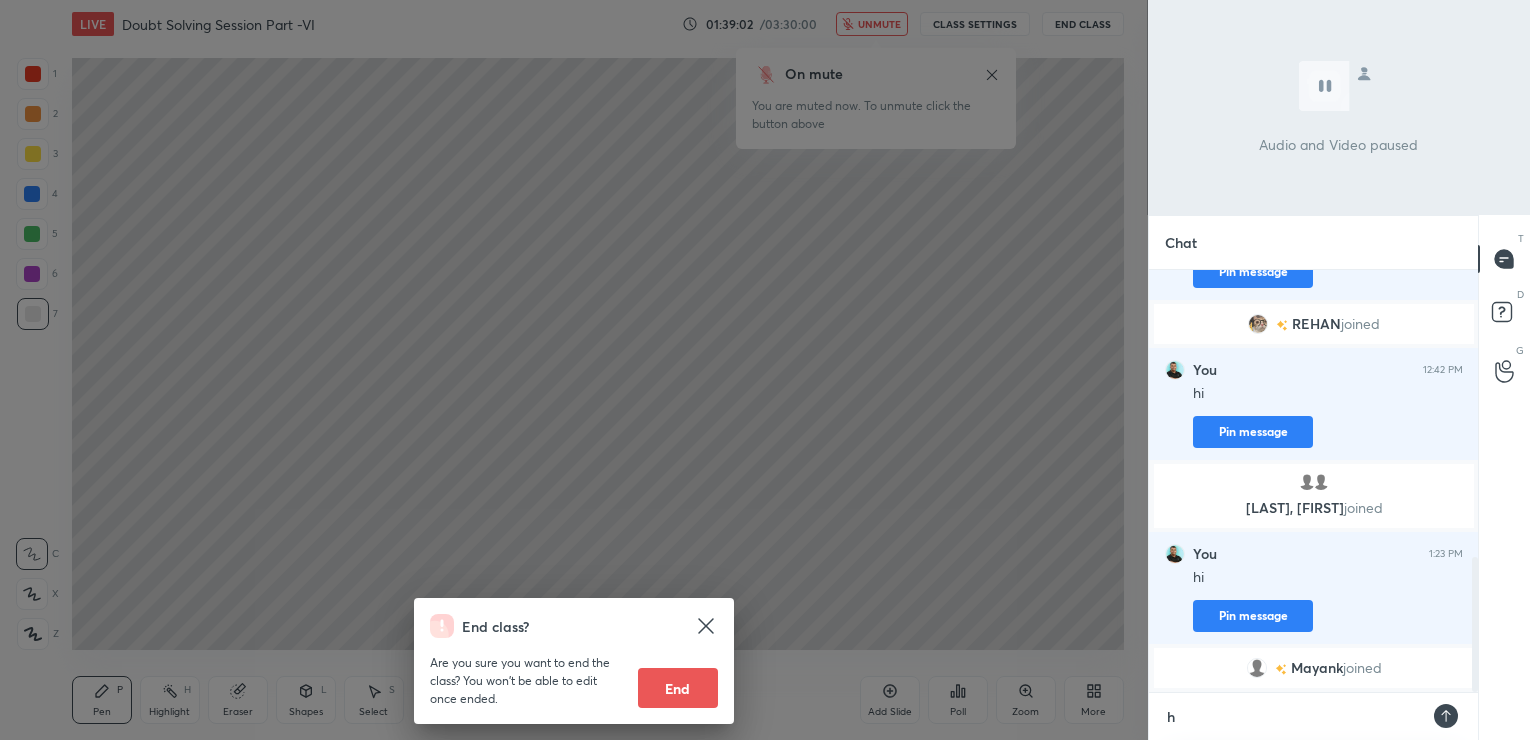type on "hi" 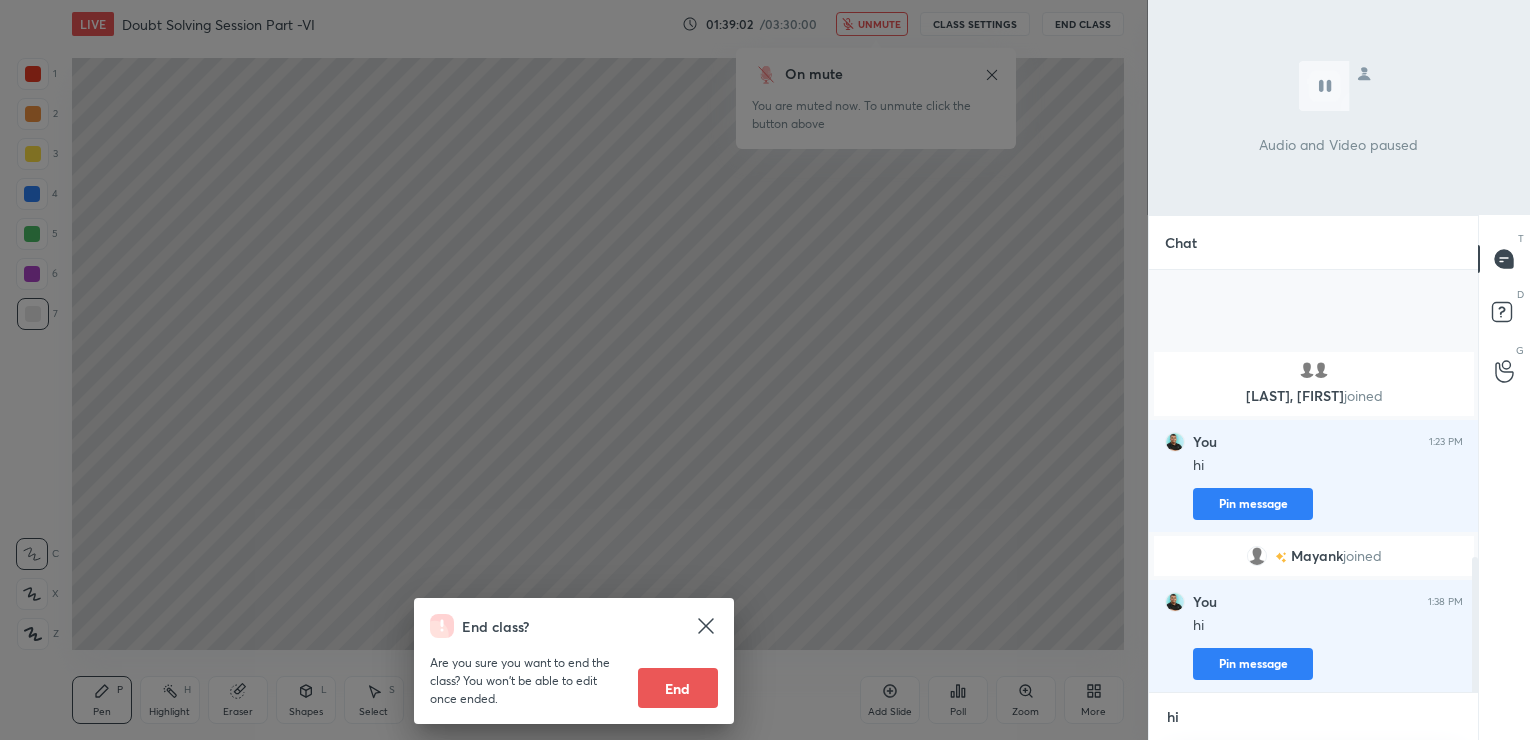 type 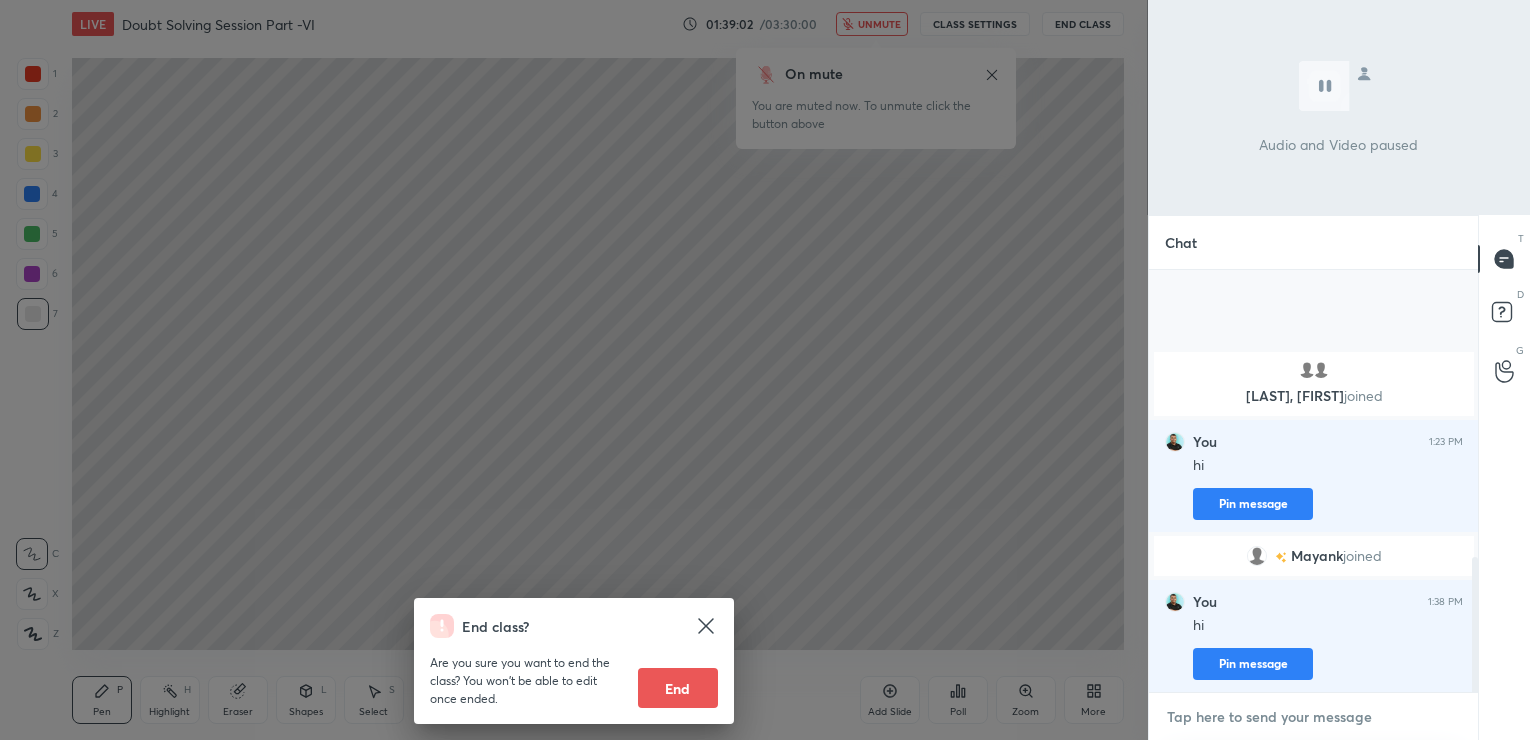 scroll, scrollTop: 1008, scrollLeft: 0, axis: vertical 